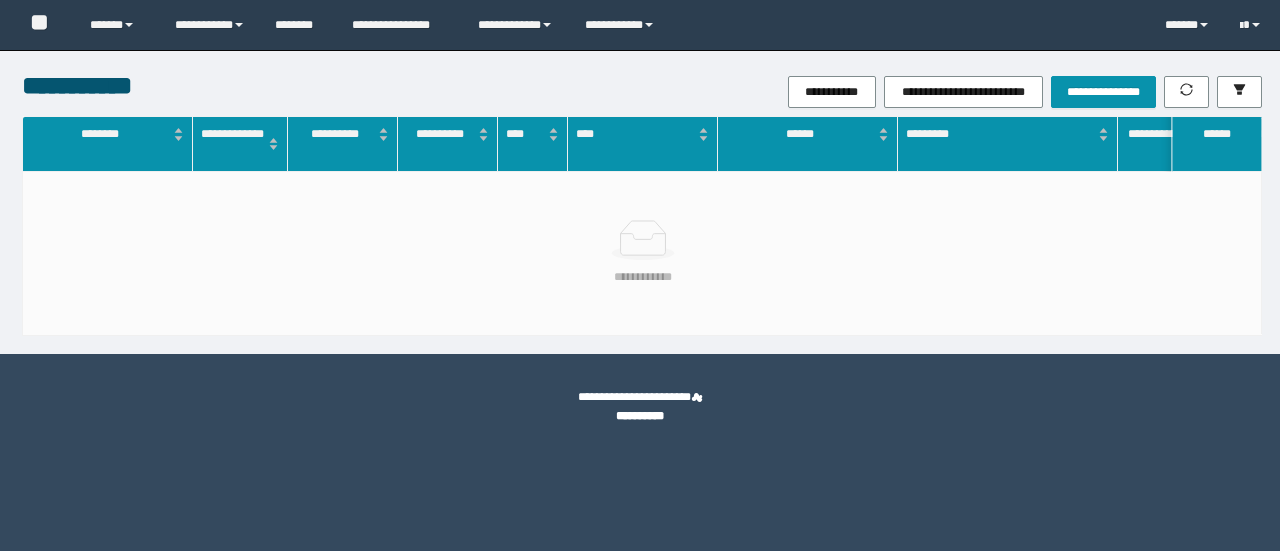 click on "**********" at bounding box center [622, 25] 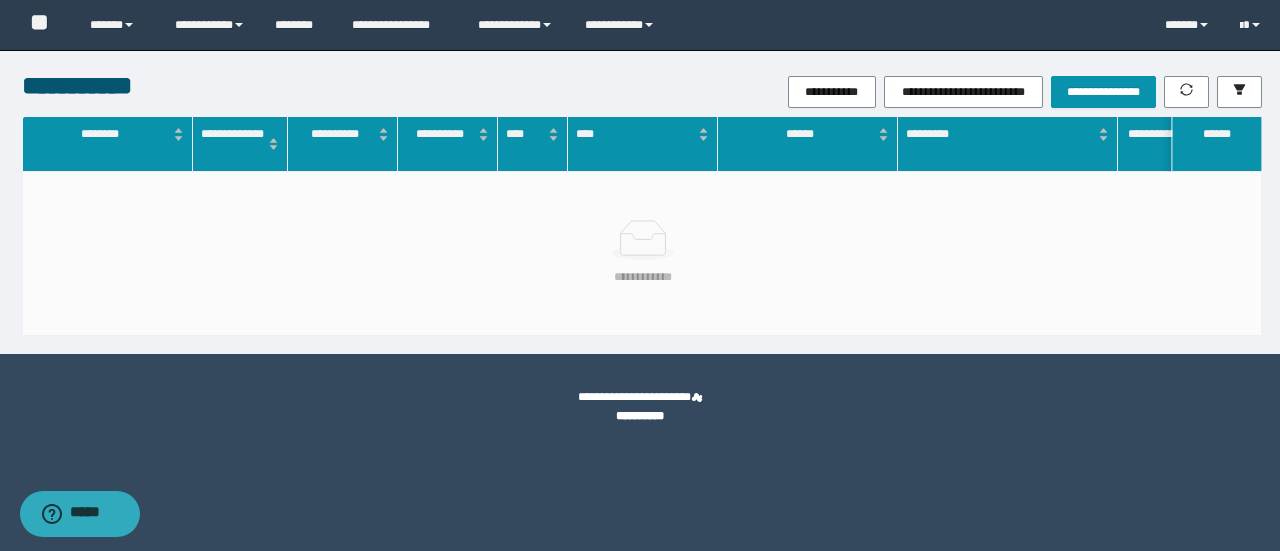 scroll, scrollTop: 0, scrollLeft: 0, axis: both 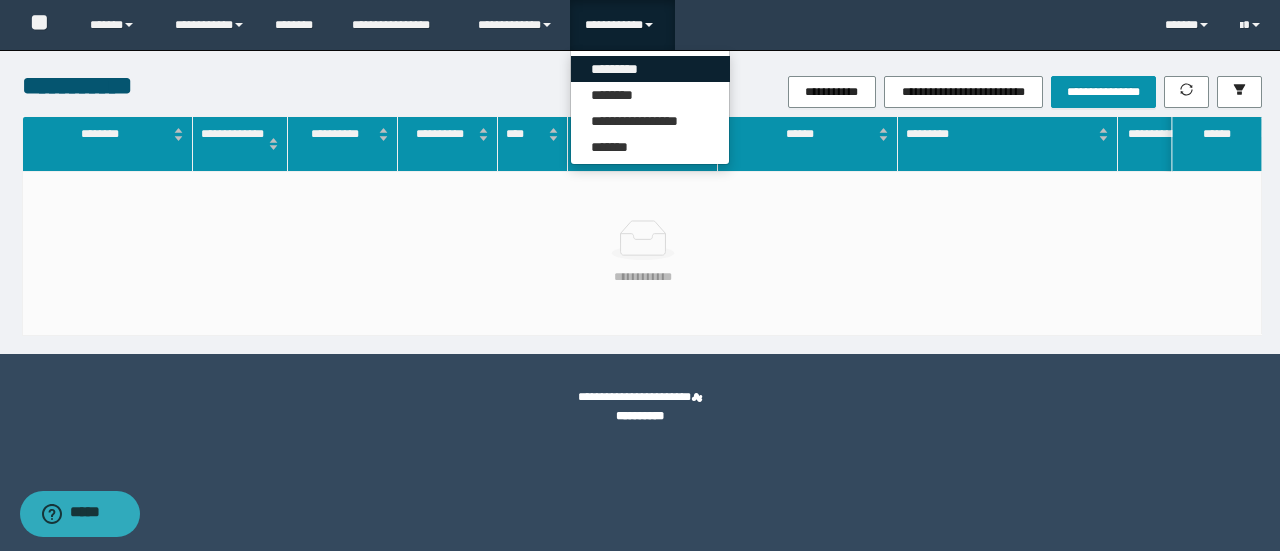 click on "*********" at bounding box center (650, 69) 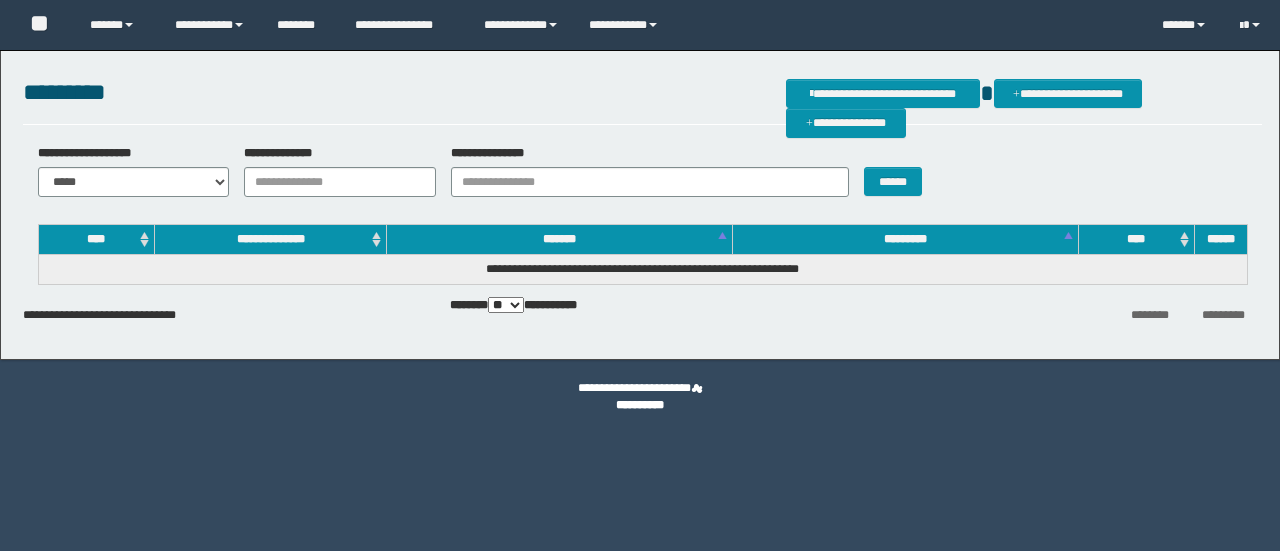 scroll, scrollTop: 0, scrollLeft: 0, axis: both 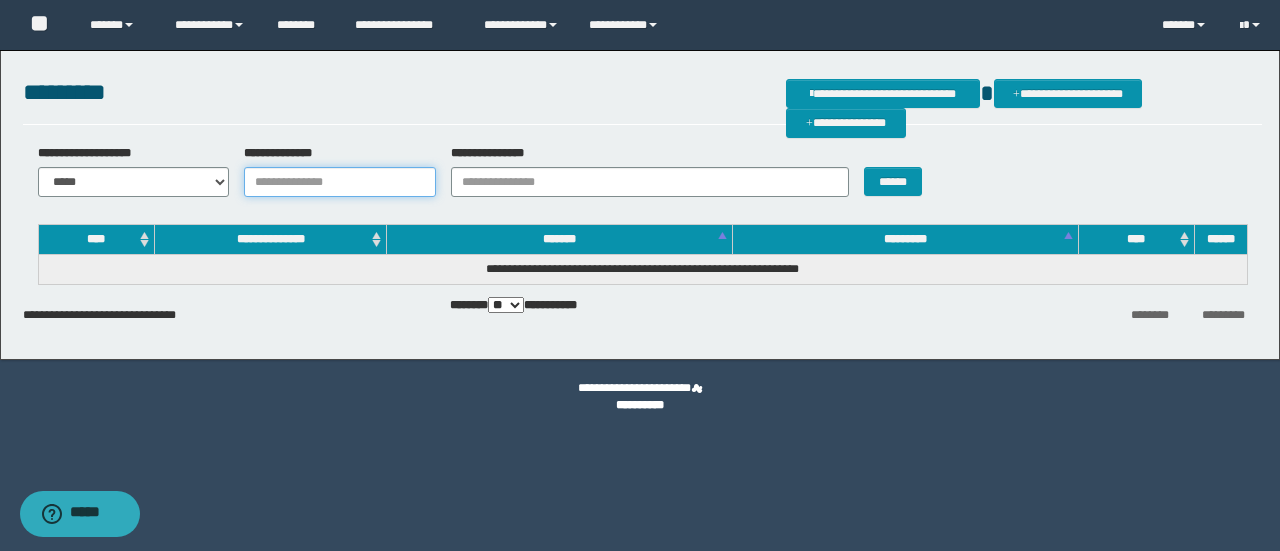 click on "**********" at bounding box center (340, 182) 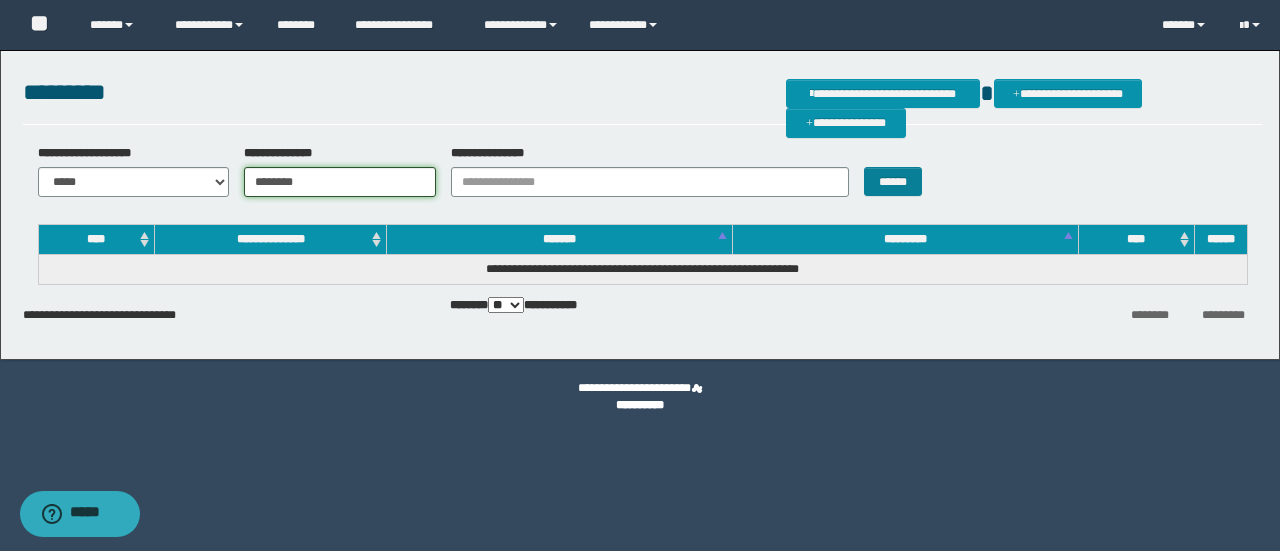 type on "********" 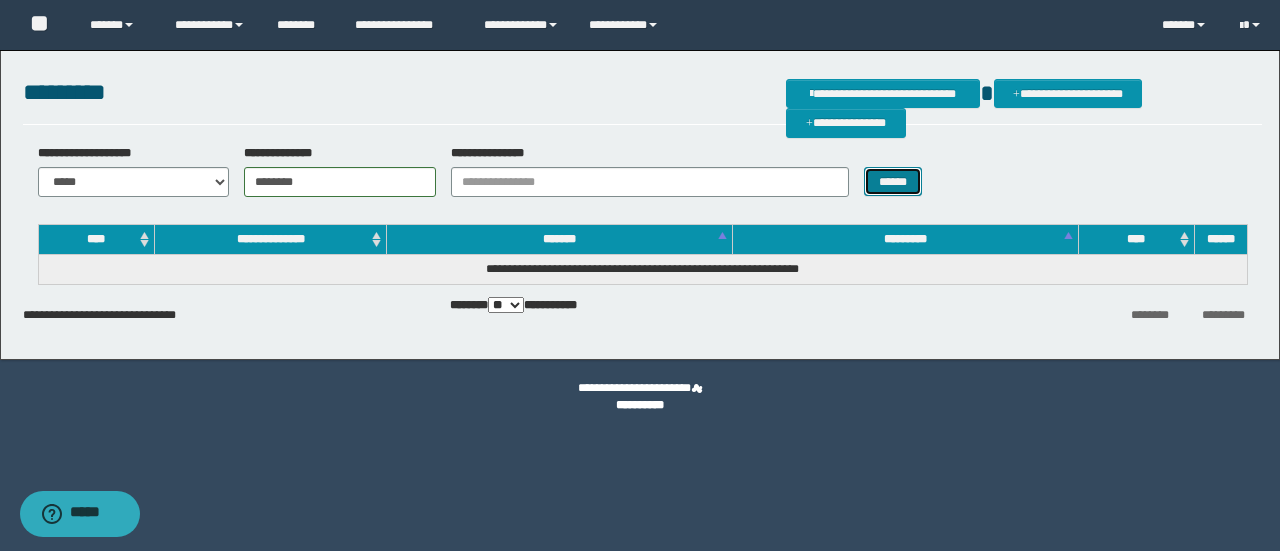 click on "******" at bounding box center (893, 181) 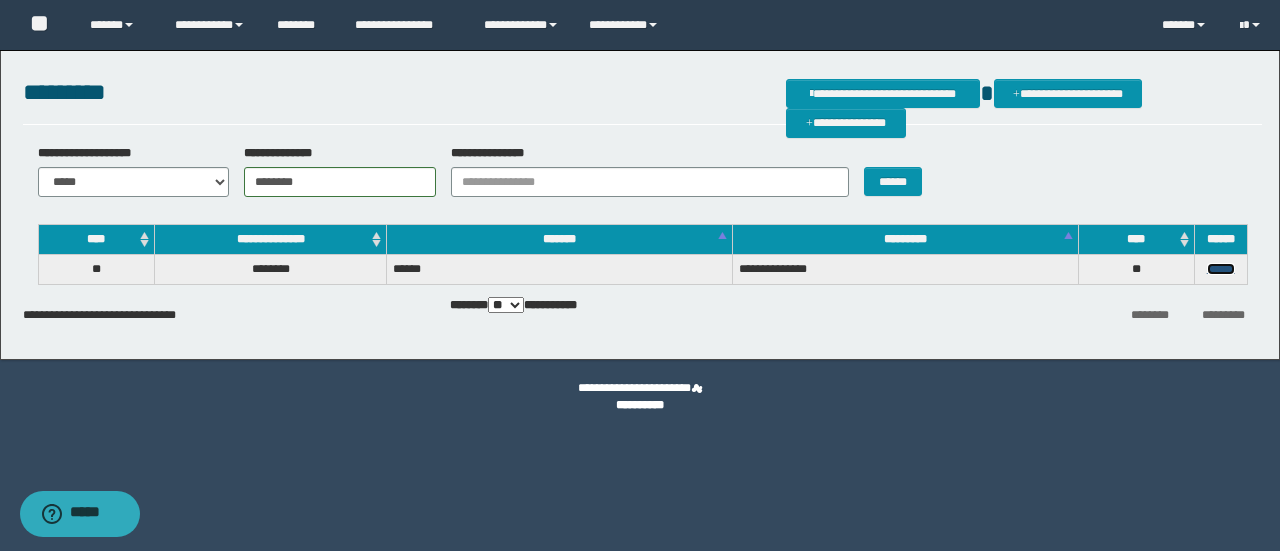 click on "******" at bounding box center (1221, 269) 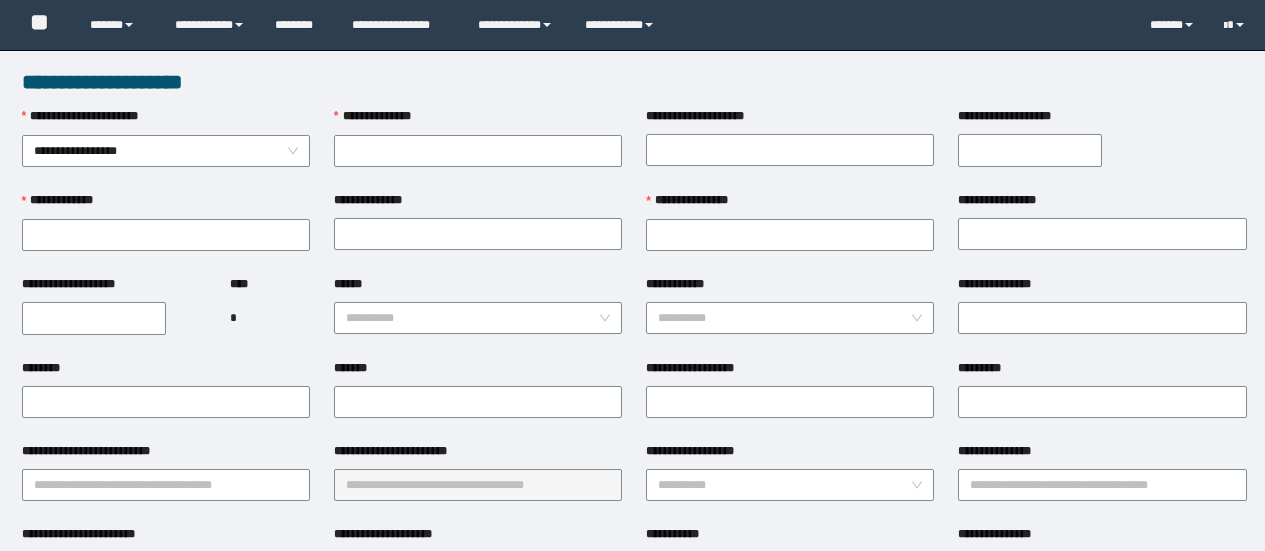 scroll, scrollTop: 0, scrollLeft: 0, axis: both 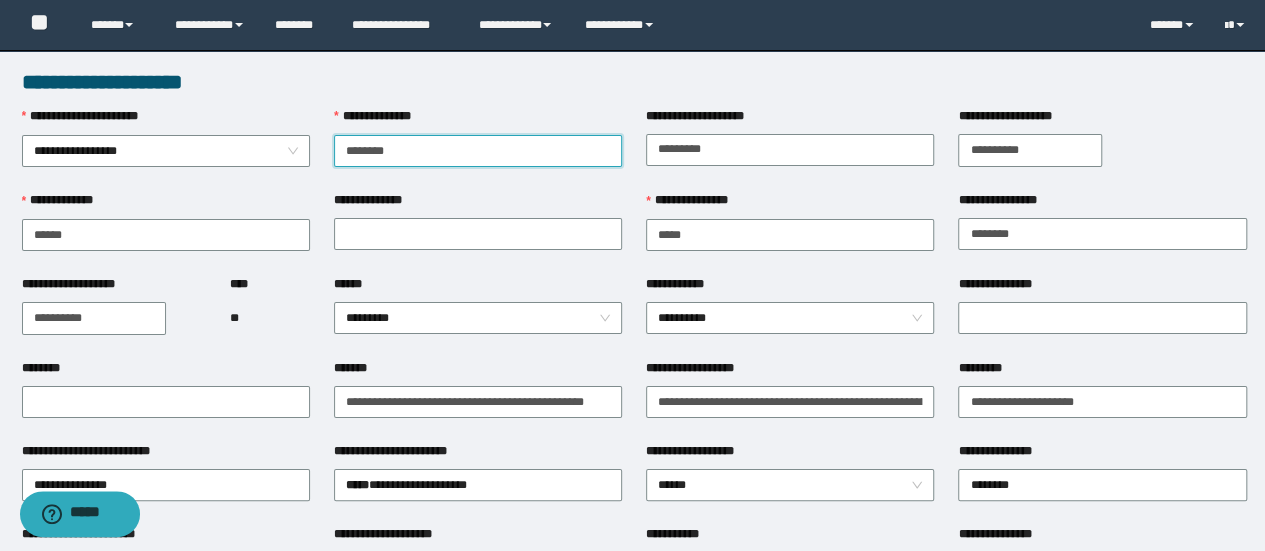 type on "********" 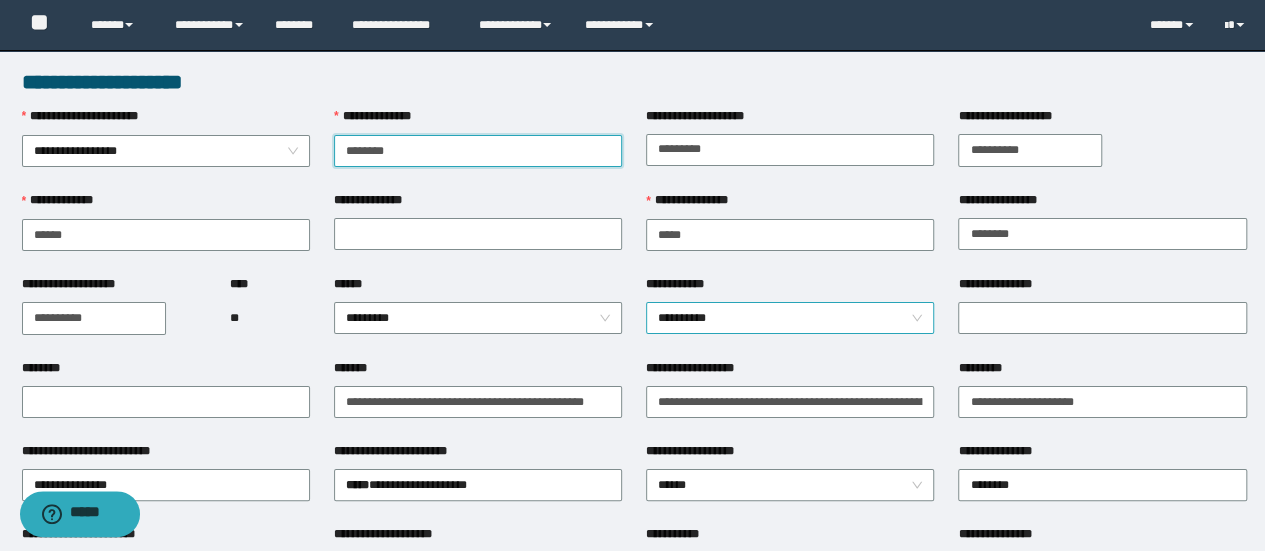 click on "**********" at bounding box center (790, 318) 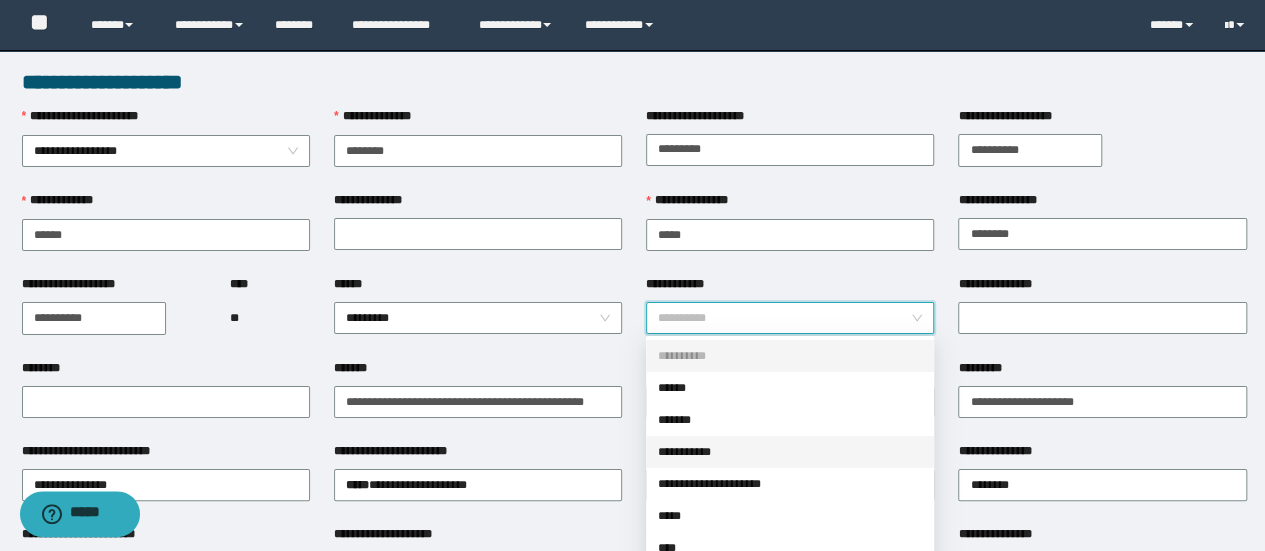 click on "**********" at bounding box center [790, 452] 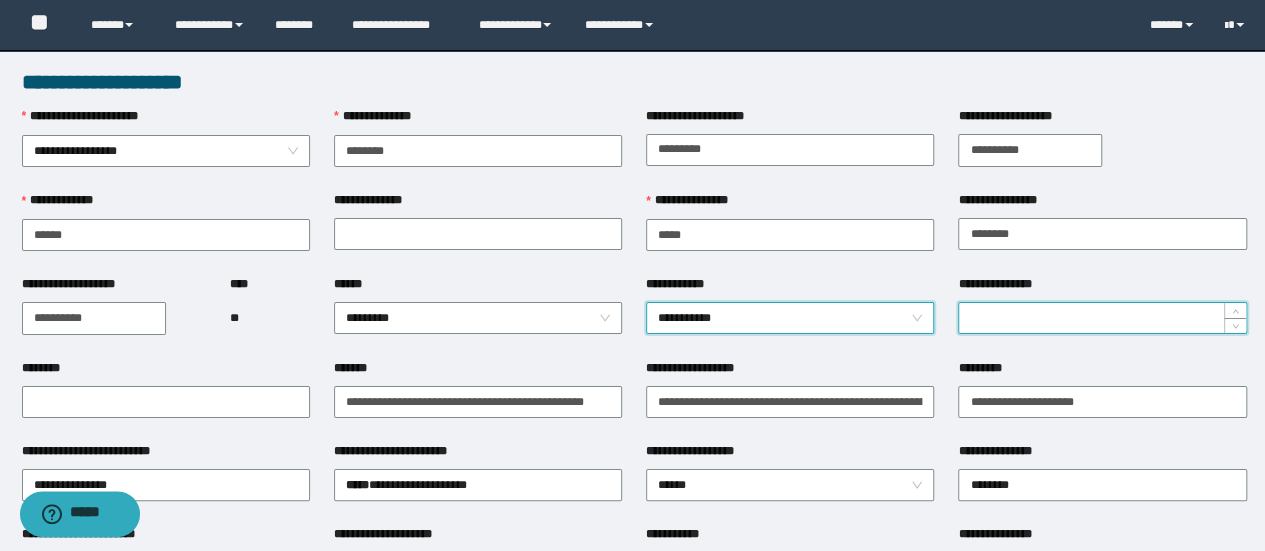 click on "**********" at bounding box center (1102, 318) 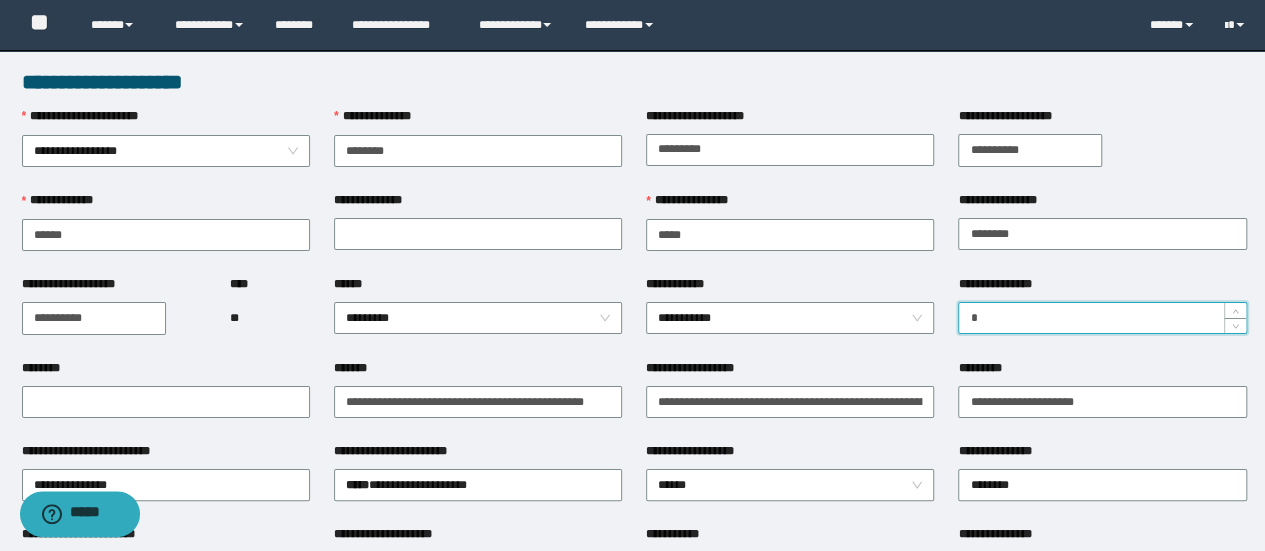 type on "*" 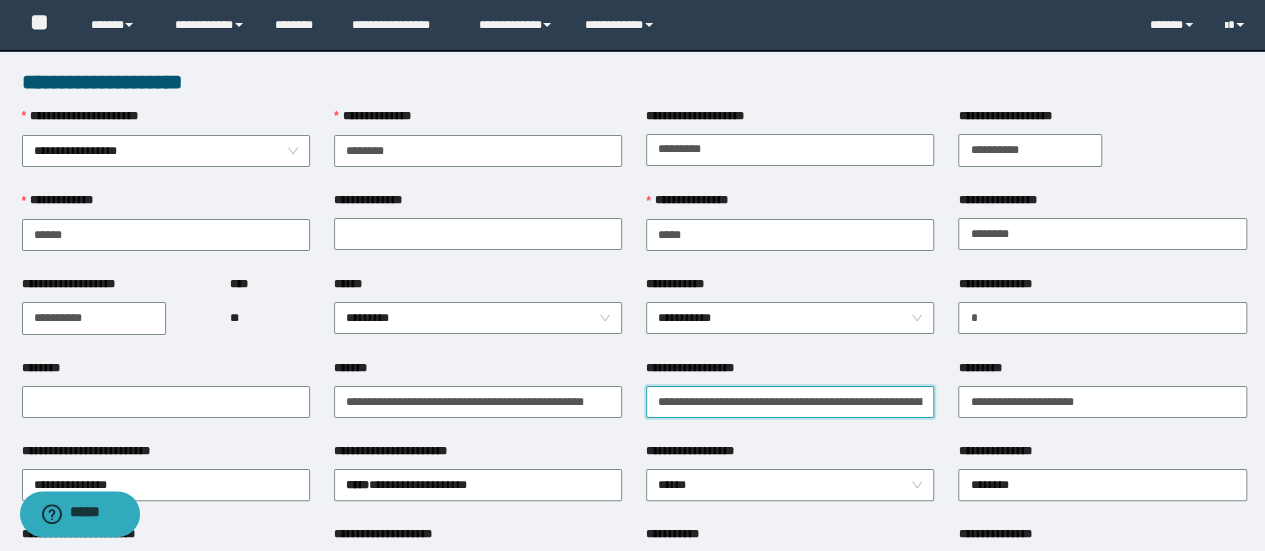 click on "**********" at bounding box center [790, 402] 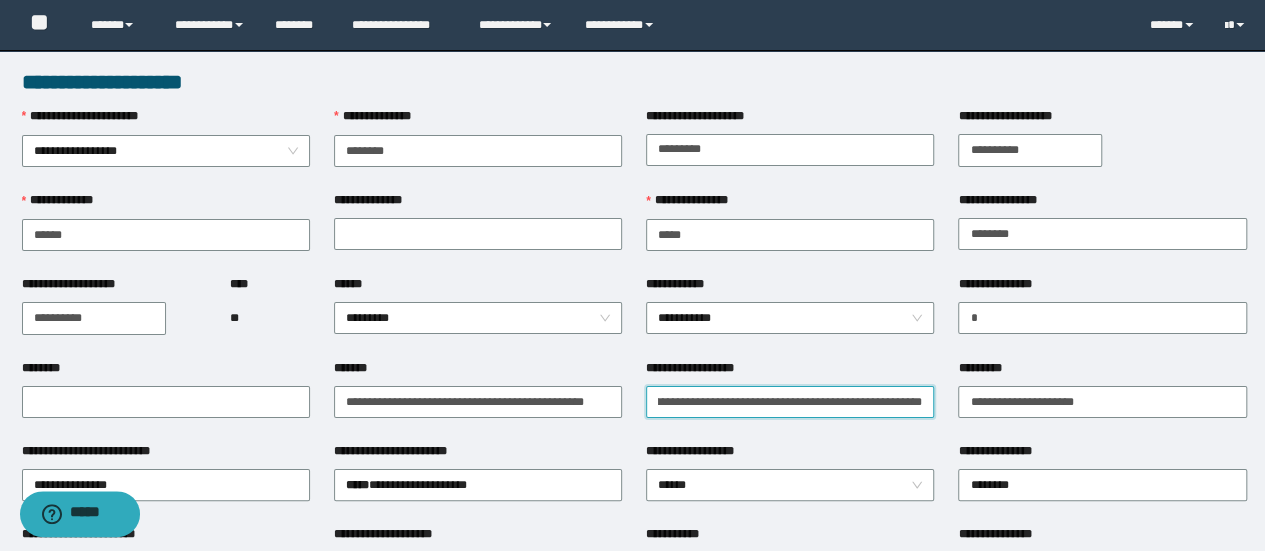 type on "**********" 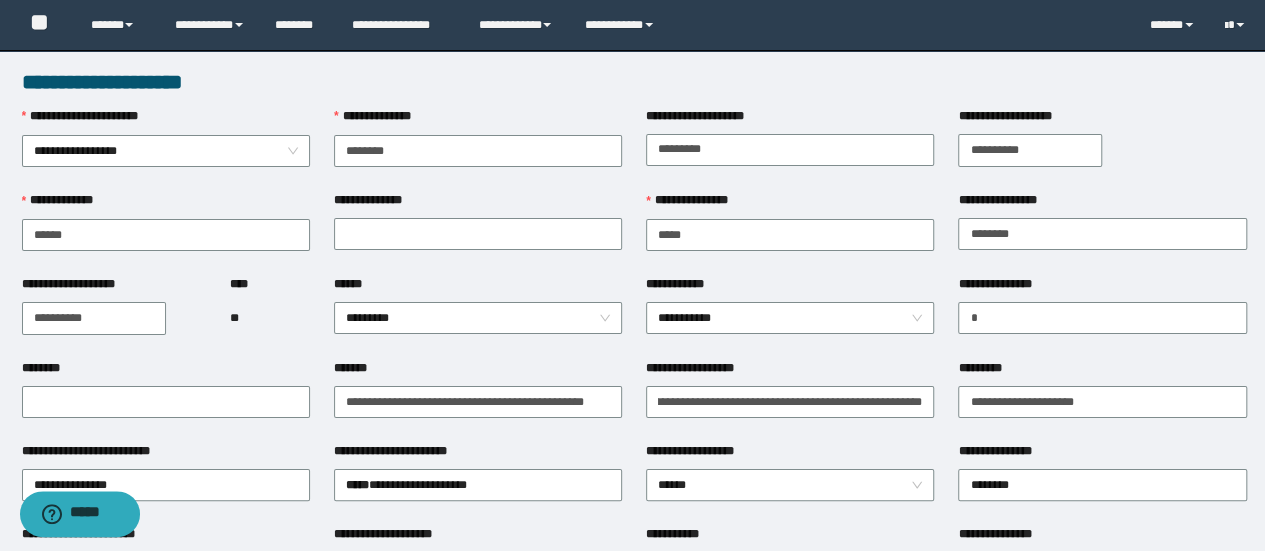 click on "[FIRST] [LAST]" at bounding box center [790, 400] 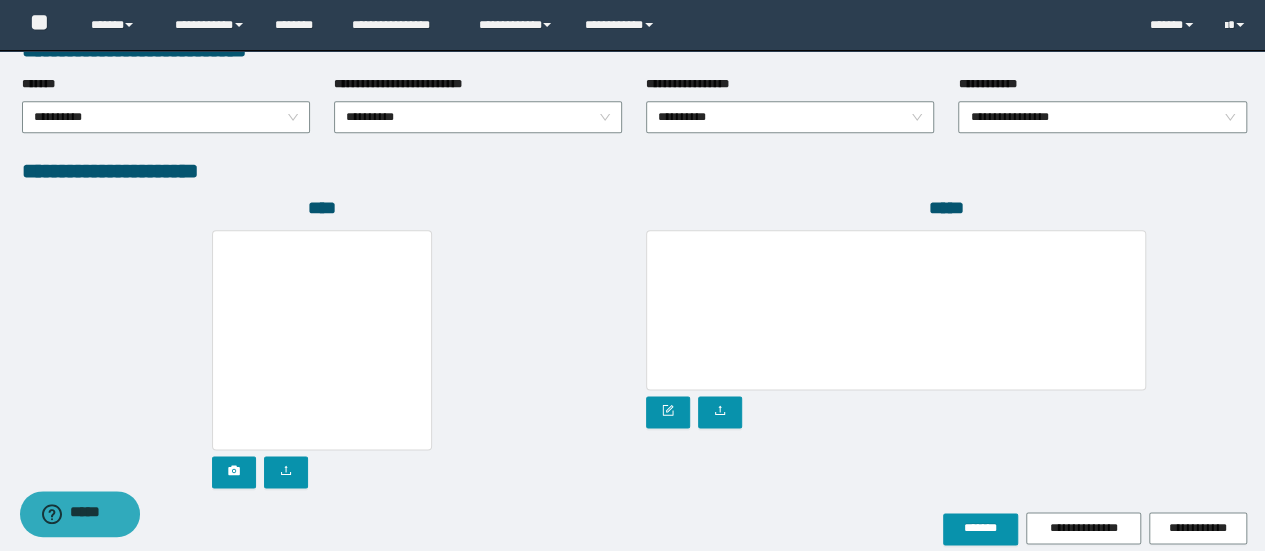 scroll, scrollTop: 1150, scrollLeft: 0, axis: vertical 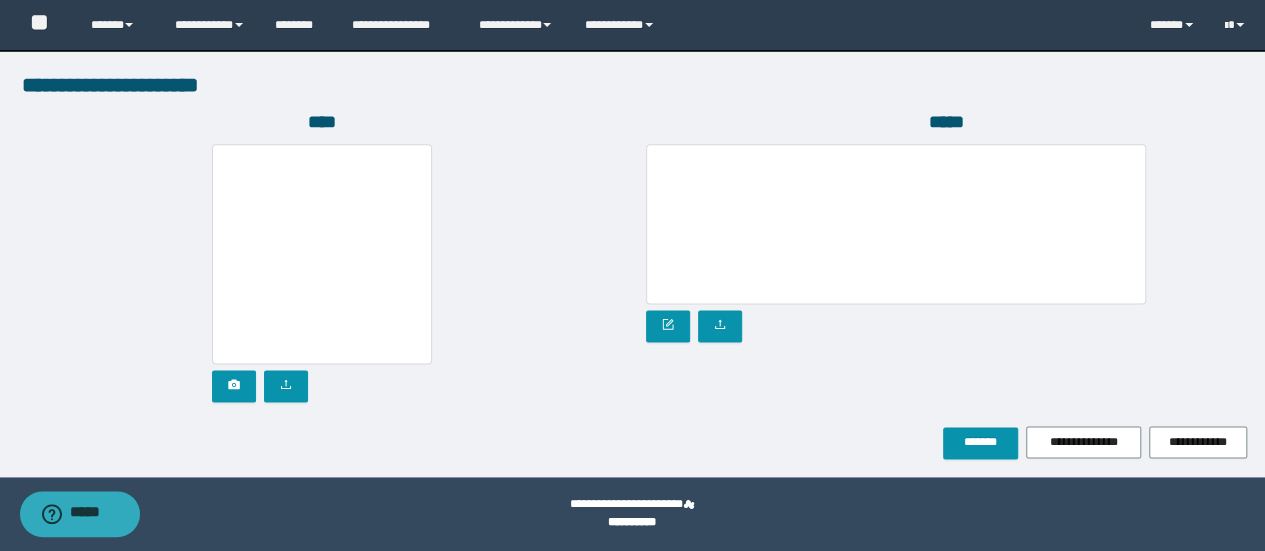 click on "[FIRST] [LAST] [STREET_NAME] [CITY] [STATE] [ZIP] [COUNTRY] [PHONE] [EMAIL] [WEBSITE] [COMPANY_NAME] [PRODUCT_NAME] [CREDIT_CARD] [EXPIRY_DATE] [CVV] [BIRTH_DATE] [AGE] [SSN] [PASSPORT_NUMBER] [DRIVER_LICENSE] [ADDRESS_LINE_1] [ADDRESS_LINE_2] [CITY] [STATE] [ZIP_CODE] [COUNTRY] [PHONE_NUMBER] [EMAIL_ADDRESS] [WEBSITE_URL] [COMPANY_NAME] [PRODUCT_NAME] [CREDIT_CARD_NUMBER] [EXPIRY_DATE] [CVV_CODE] [DATE_OF_BIRTH] [AGE_IN_YEARS] [SOCIAL_SECURITY_NUMBER] [PASSPORT_ID] [DRIVER_LICENSE_NUMBER] [STREET_ADDRESS] [APARTMENT_NUMBER] [CITY_NAME] [STATE_NAME] [POSTAL_CODE] [COUNTRY_NAME] [PHONE_NUMBER_FORMATTED] [EMAIL_ADDRESS_FORMATTED] [WEBSITE_URL_FORMATTED] [COMPANY_NAME_FORMATTED] [PRODUCT_NAME_FORMATTED] [CREDIT_CARD_NUMBER_FORMATTED] [EXPIRY_DATE_FORMATTED] [CVV_CODE_FORMATTED] [DATE_OF_BIRTH_FORMATTED] [AGE_IN_YEARS_FORMATTED]" at bounding box center [632, -312] 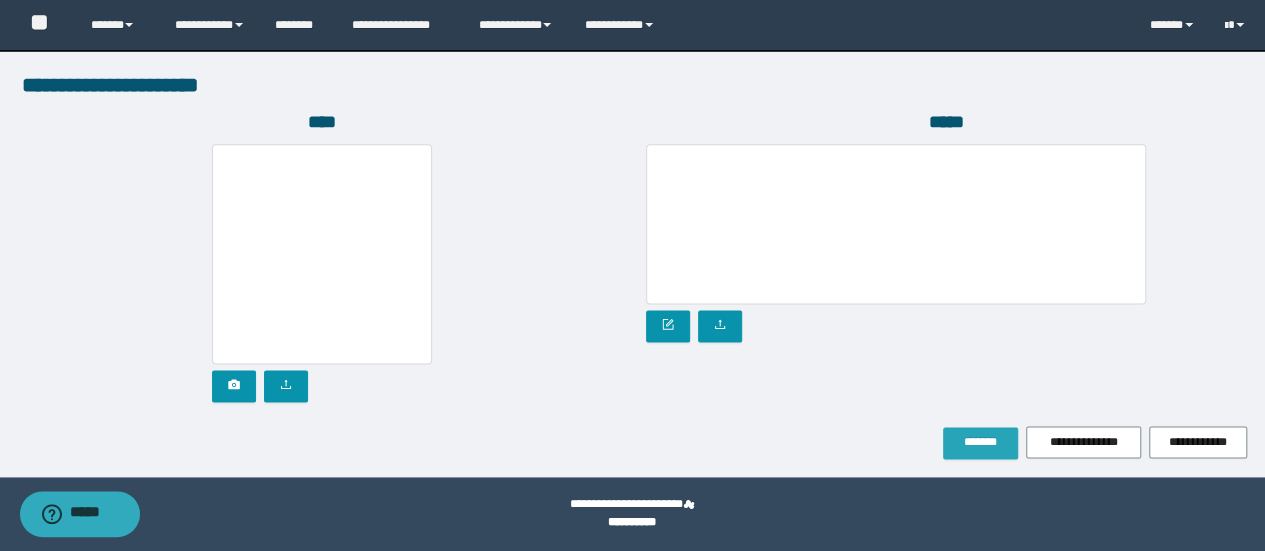 click on "*******" at bounding box center [980, 442] 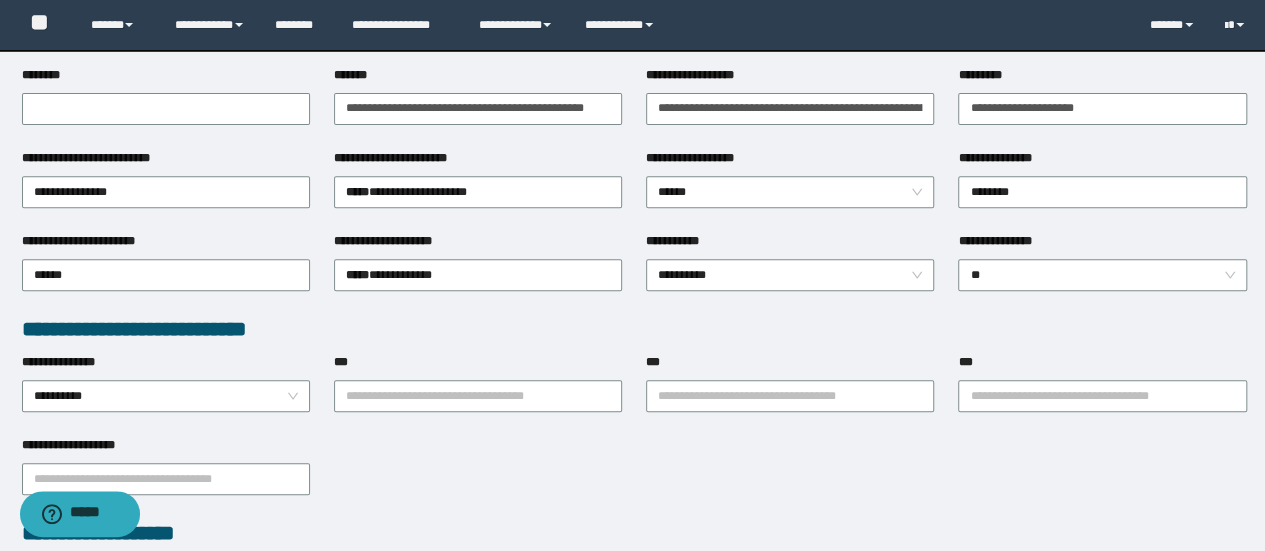 scroll, scrollTop: 302, scrollLeft: 0, axis: vertical 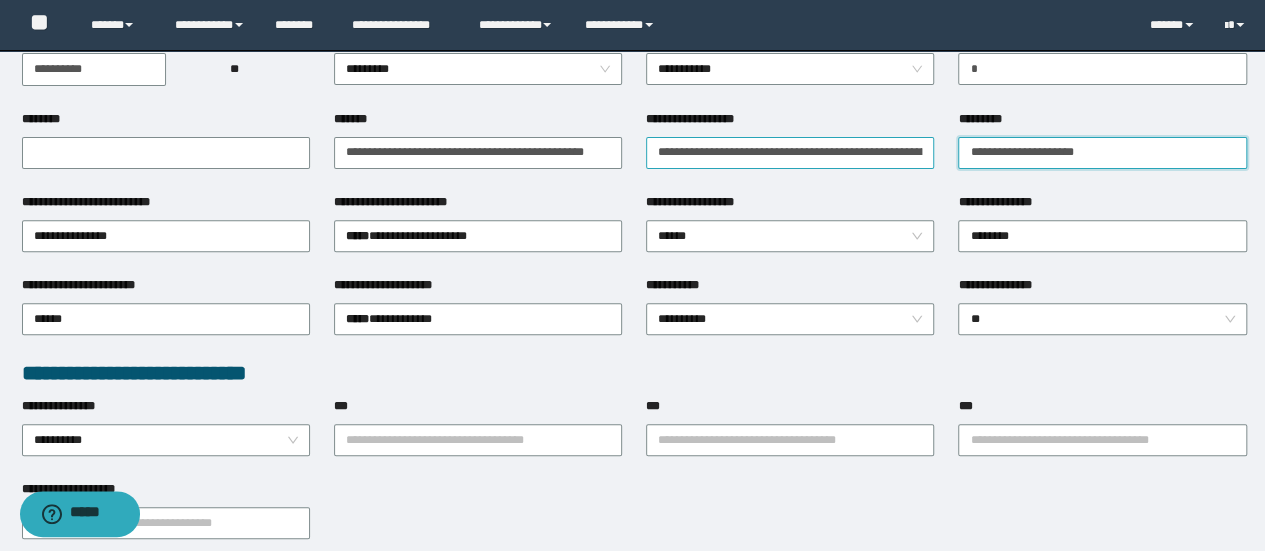 drag, startPoint x: 1157, startPoint y: 159, endPoint x: 868, endPoint y: 147, distance: 289.24902 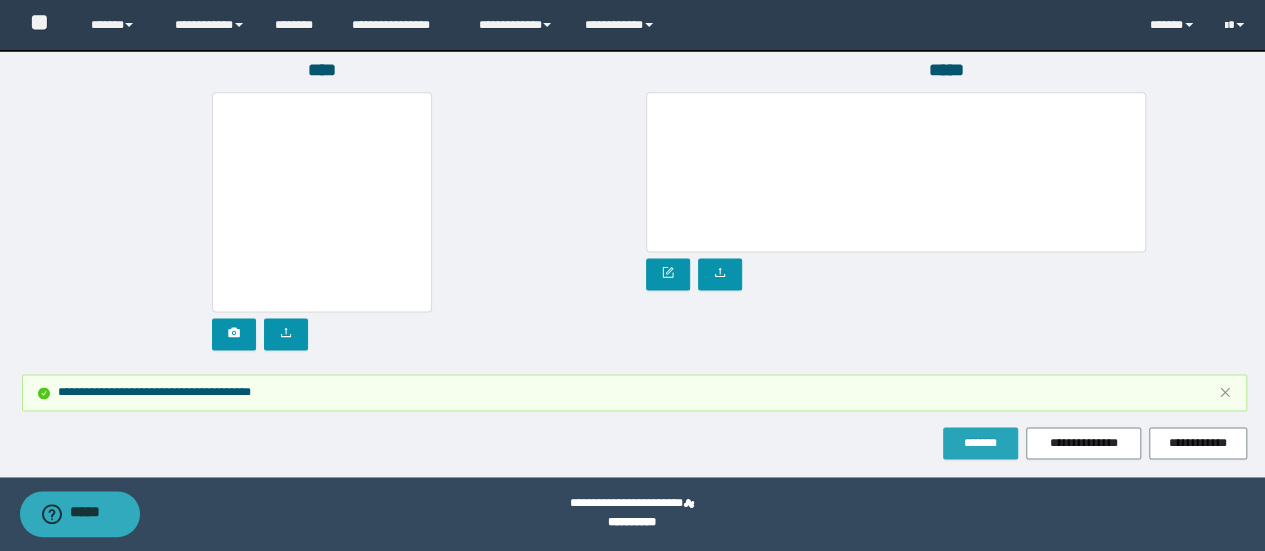 type on "**********" 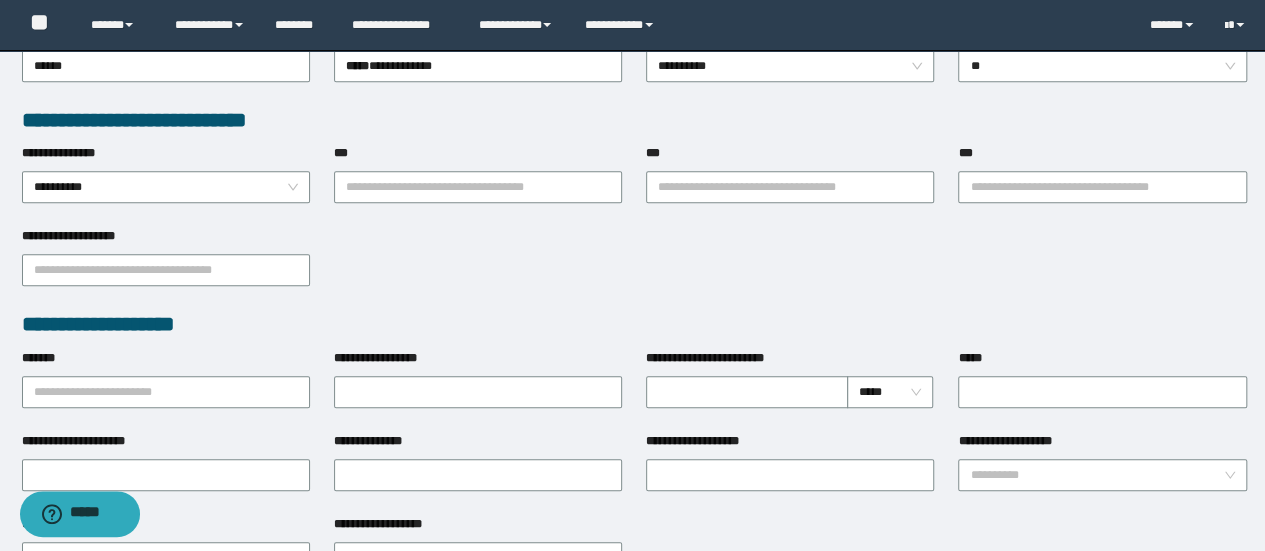 scroll, scrollTop: 455, scrollLeft: 0, axis: vertical 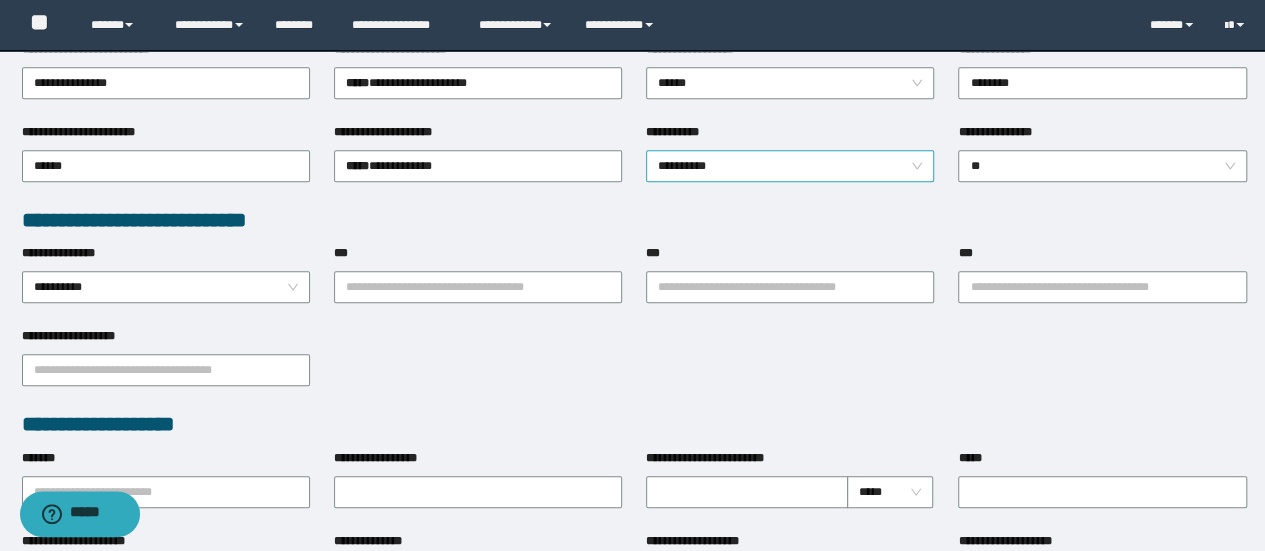 click on "**********" at bounding box center (790, 166) 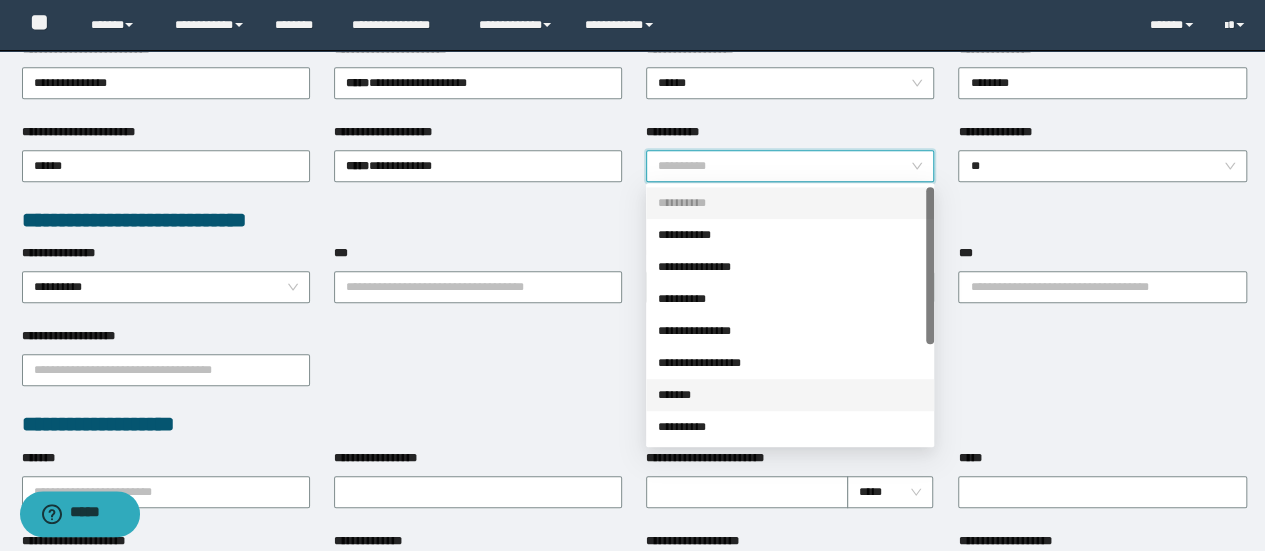 click on "*******" at bounding box center [790, 395] 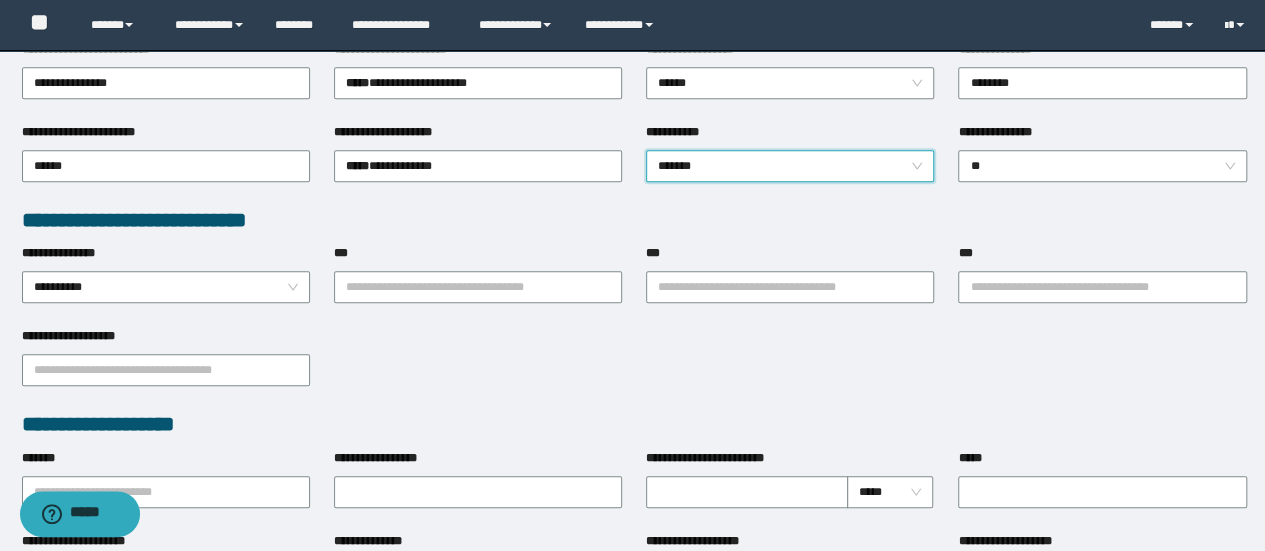 click on "*******" at bounding box center (790, 166) 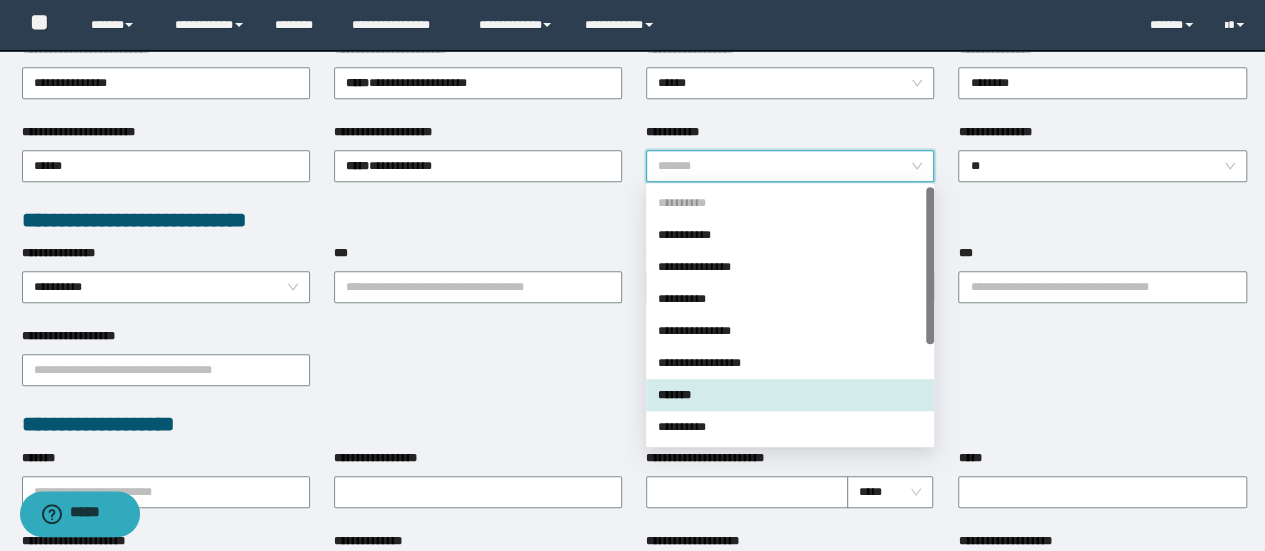 scroll, scrollTop: 100, scrollLeft: 0, axis: vertical 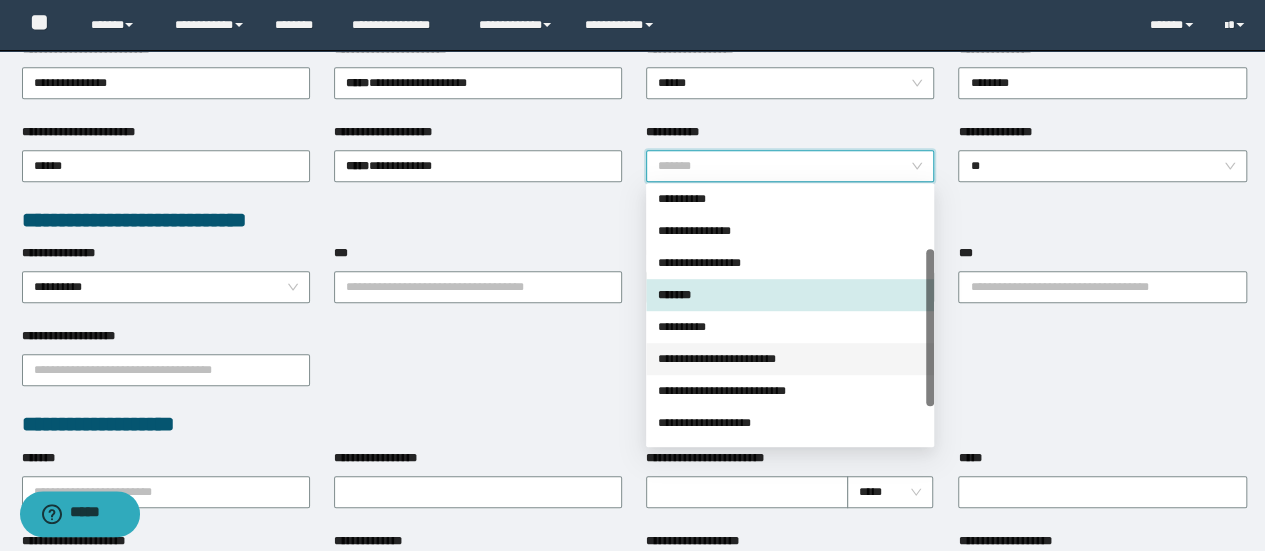 click on "**********" at bounding box center (790, 359) 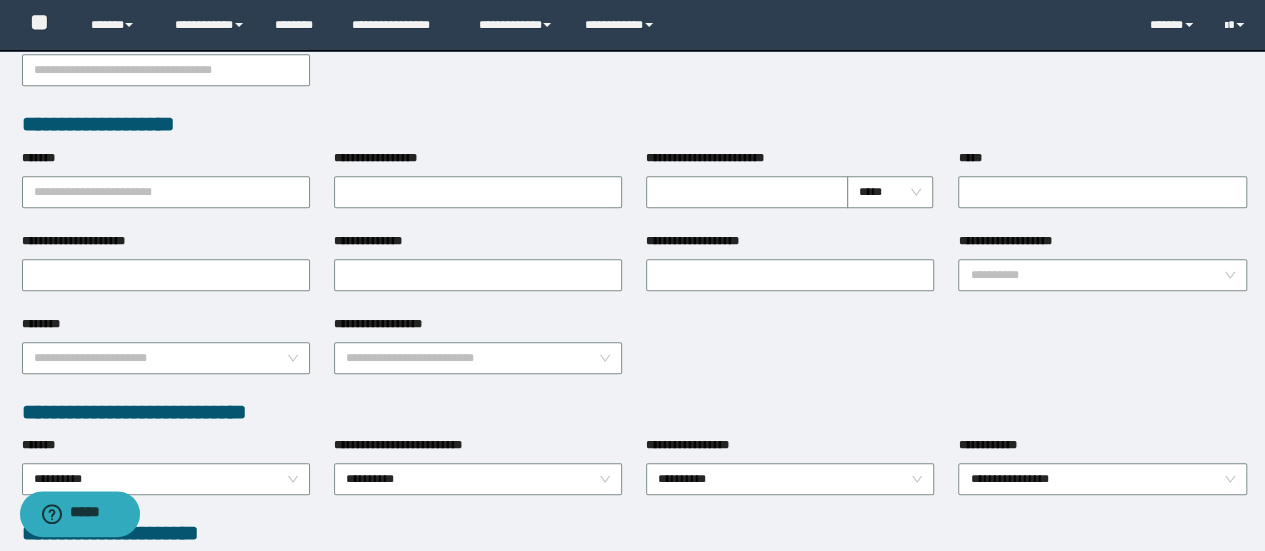 scroll, scrollTop: 1255, scrollLeft: 0, axis: vertical 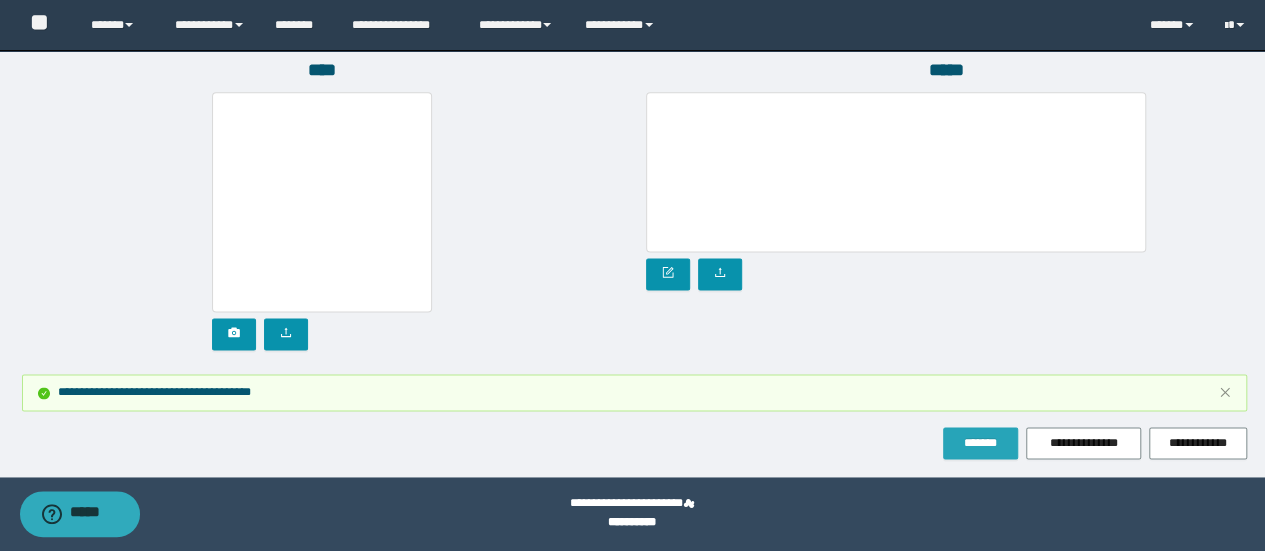 click on "*******" at bounding box center [980, 443] 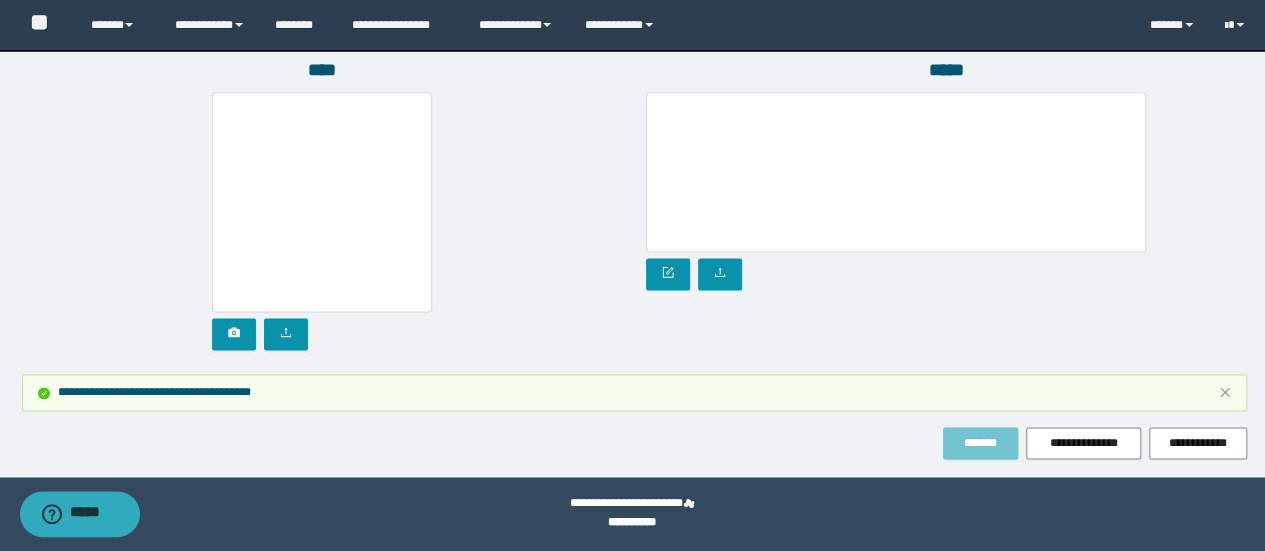 click on "*******" at bounding box center (980, 443) 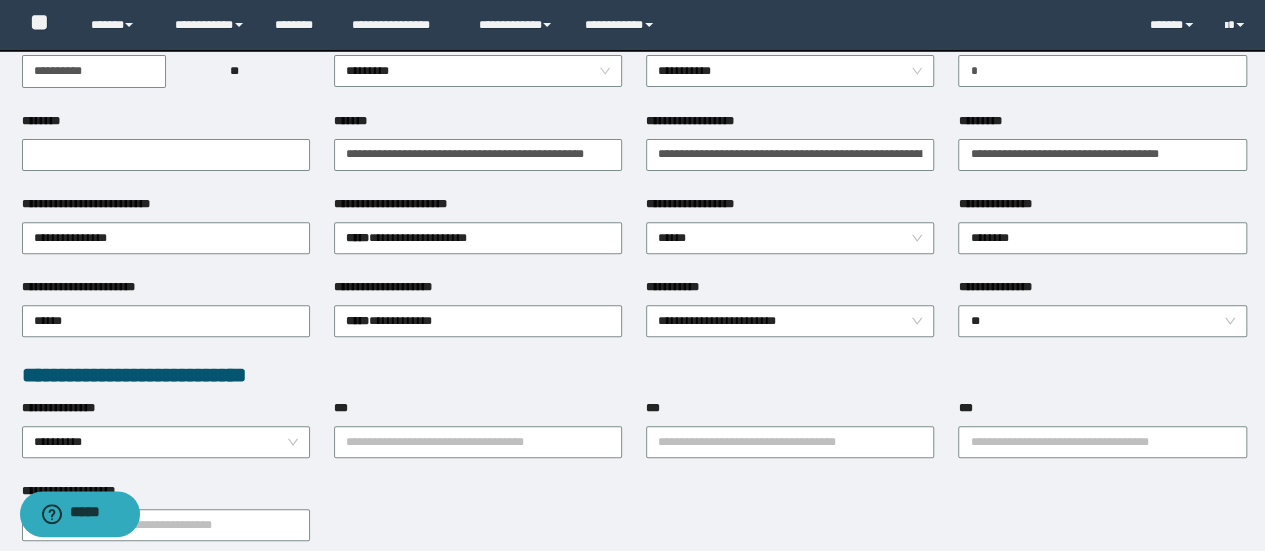 scroll, scrollTop: 400, scrollLeft: 0, axis: vertical 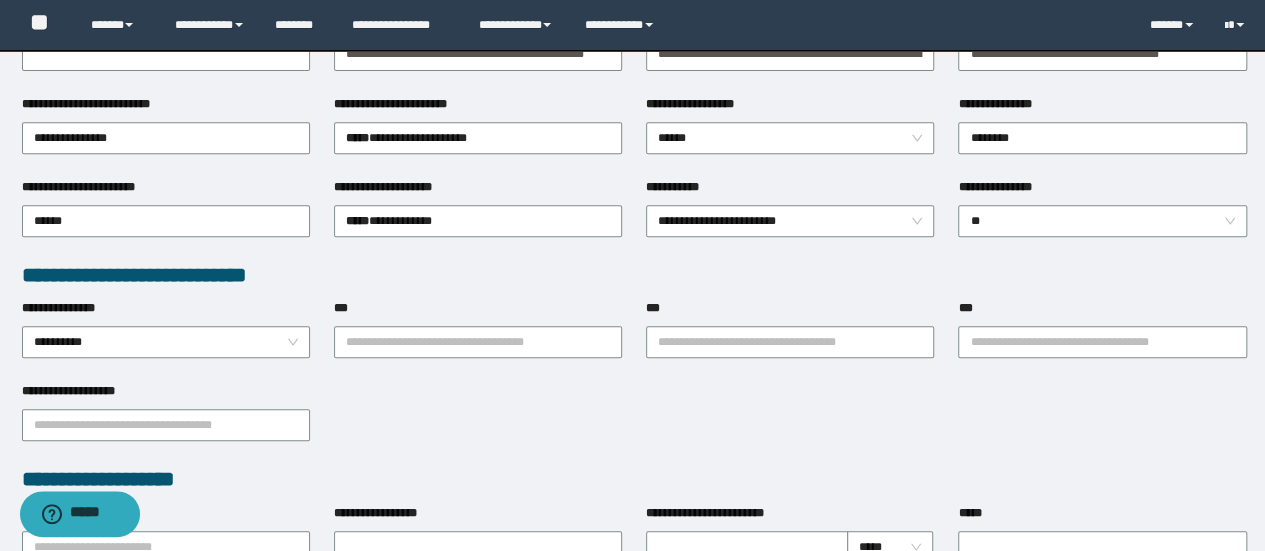 click on "***" at bounding box center [1102, 312] 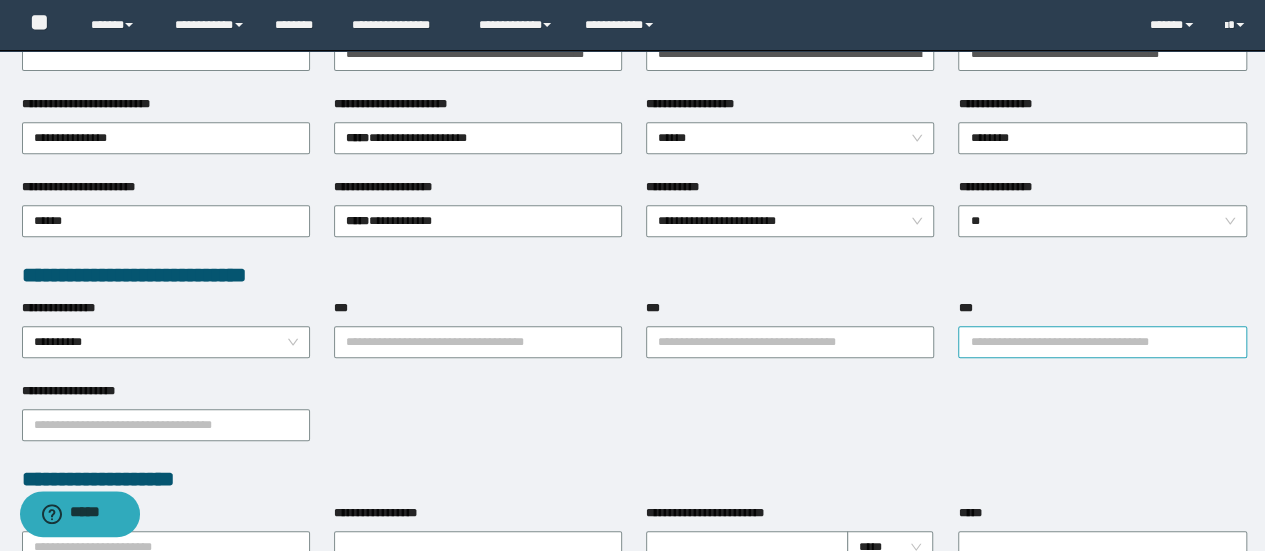 click on "***" at bounding box center [1102, 342] 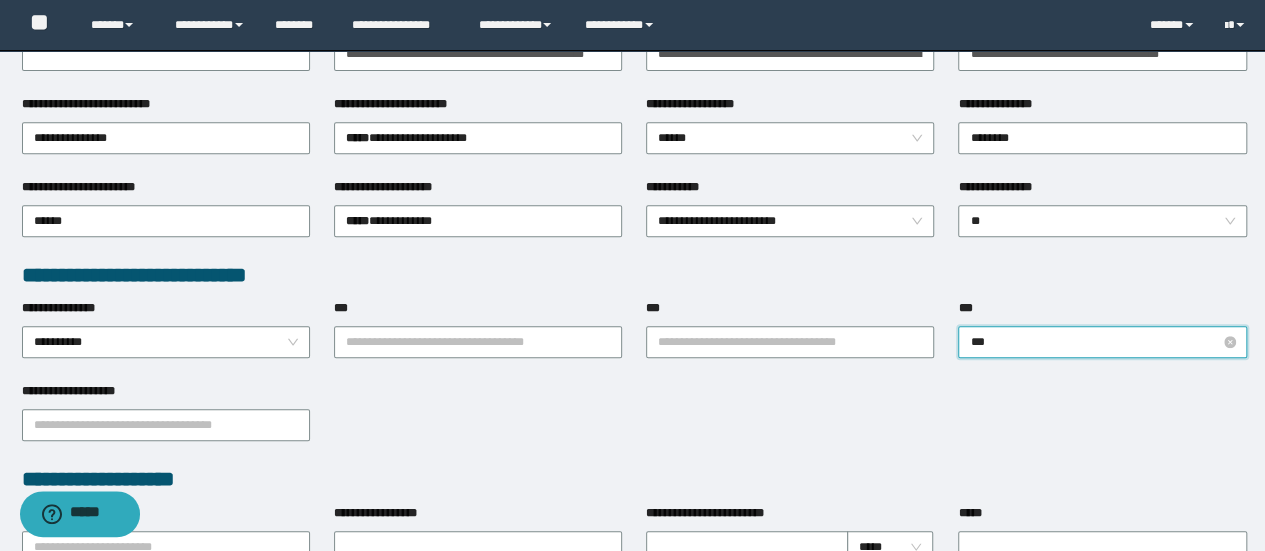 type on "****" 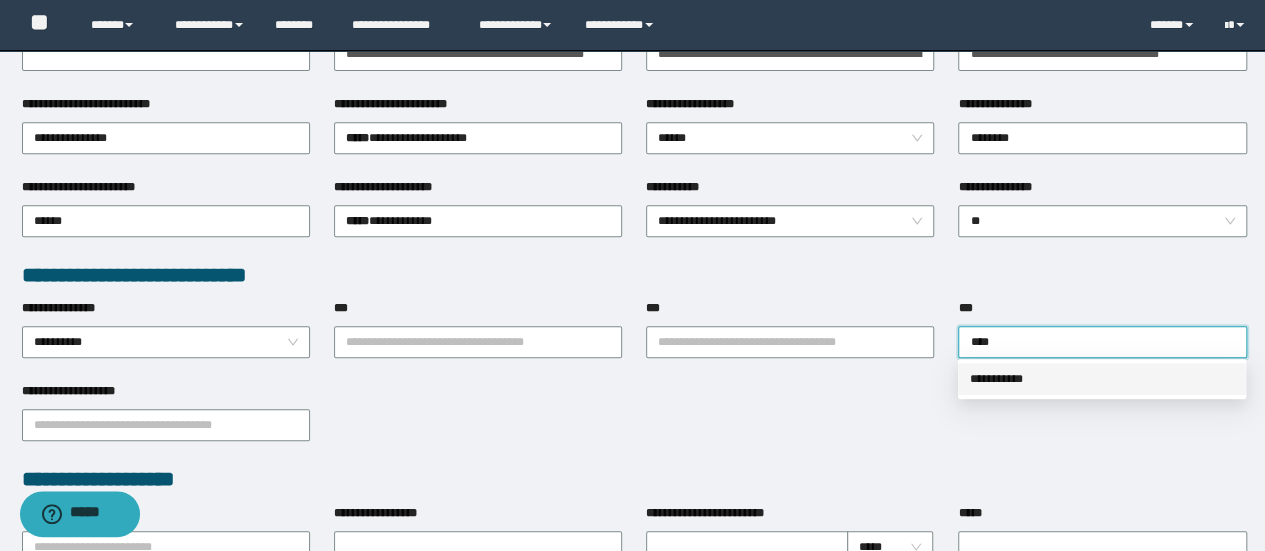 click on "**********" at bounding box center (1102, 379) 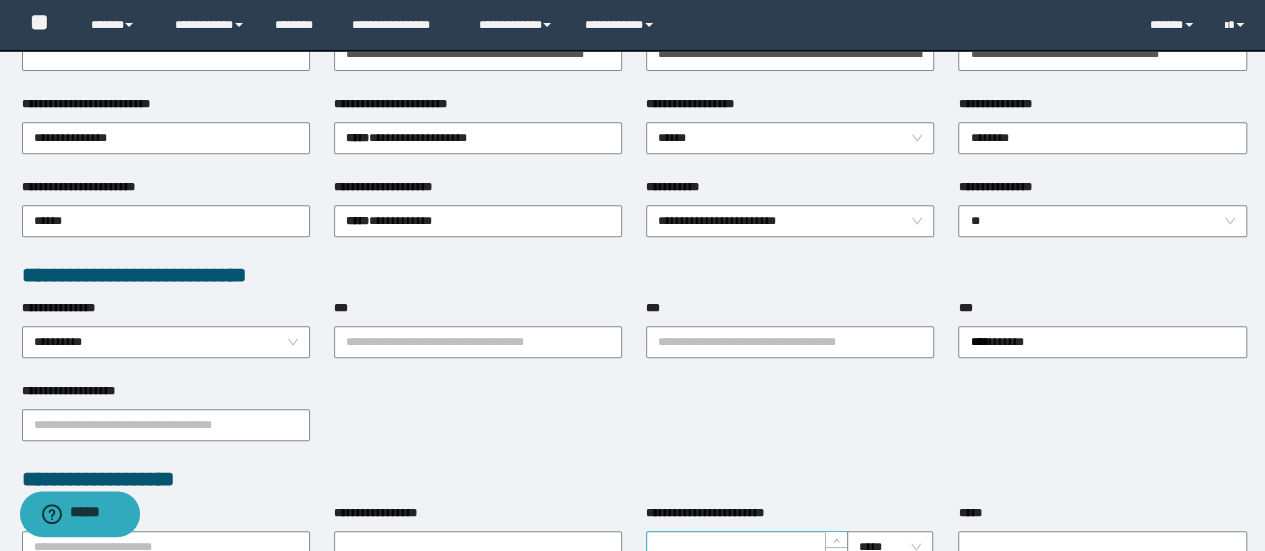type 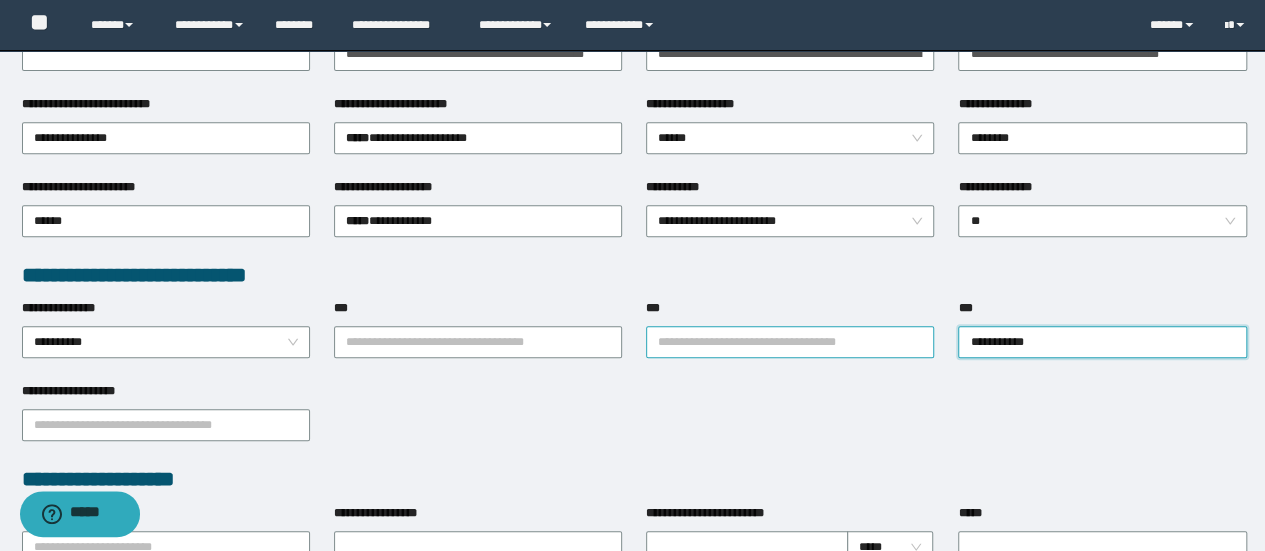 click on "***" at bounding box center (790, 342) 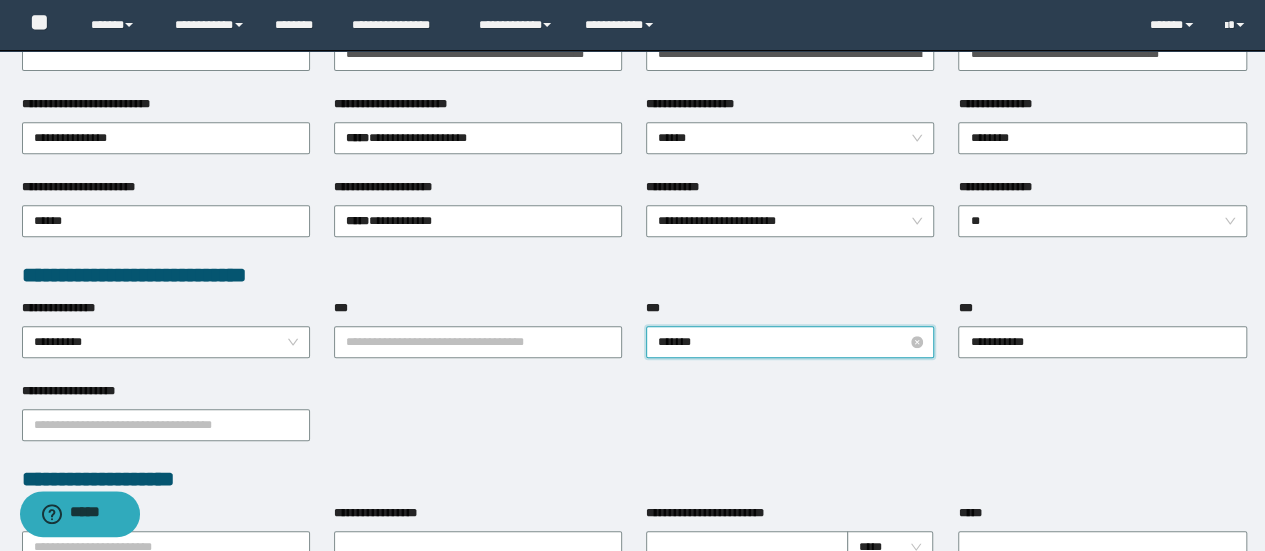 type on "********" 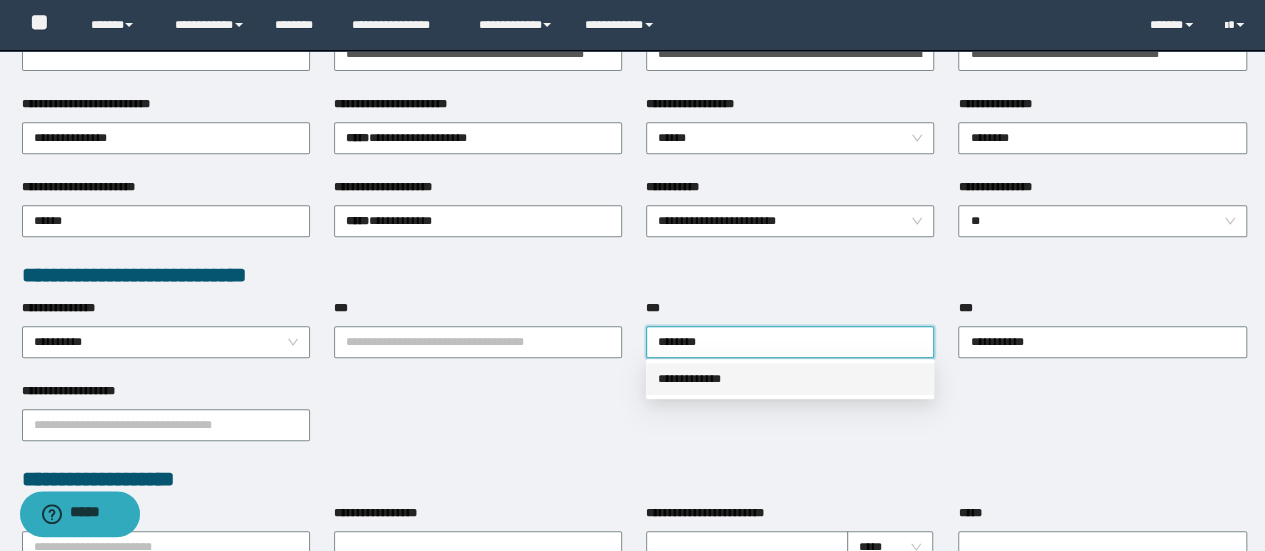 click on "**********" at bounding box center [790, 379] 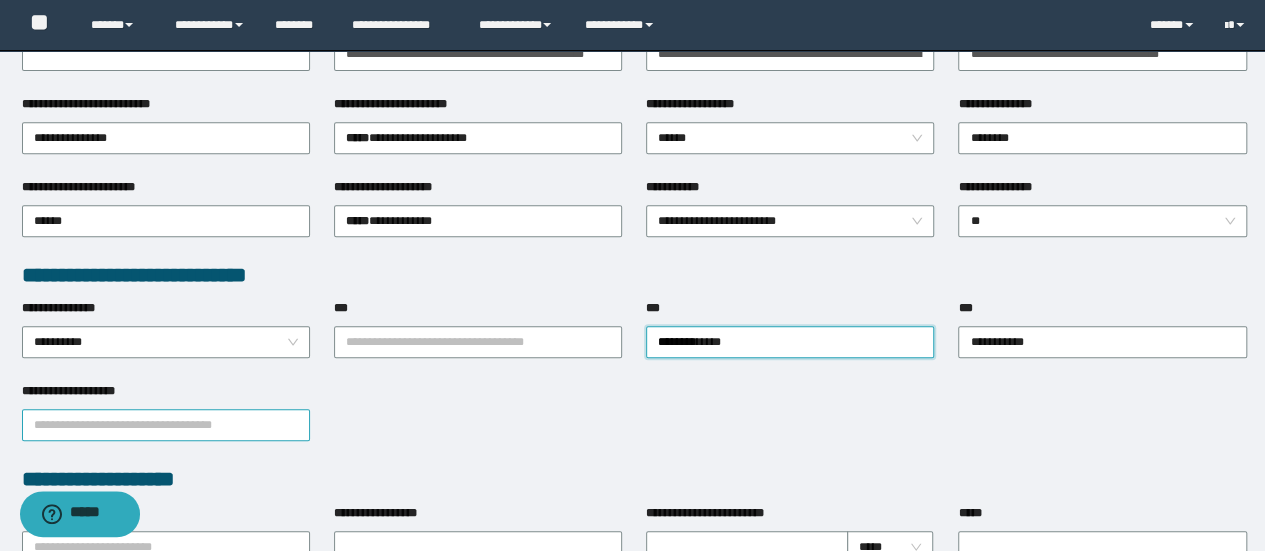 click on "**********" at bounding box center (166, 425) 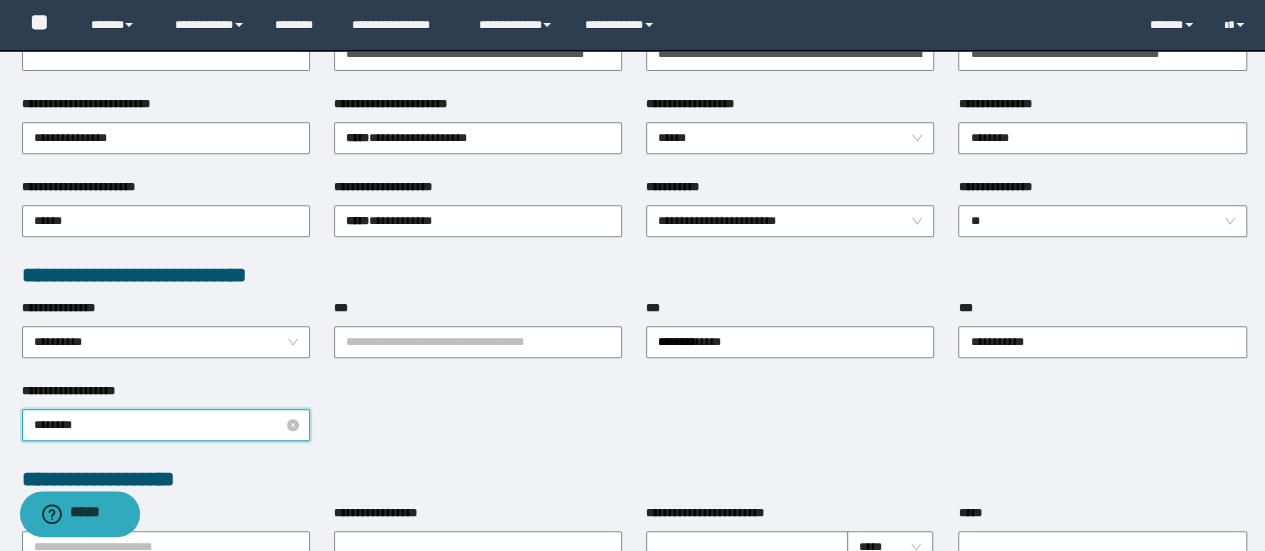 type on "*********" 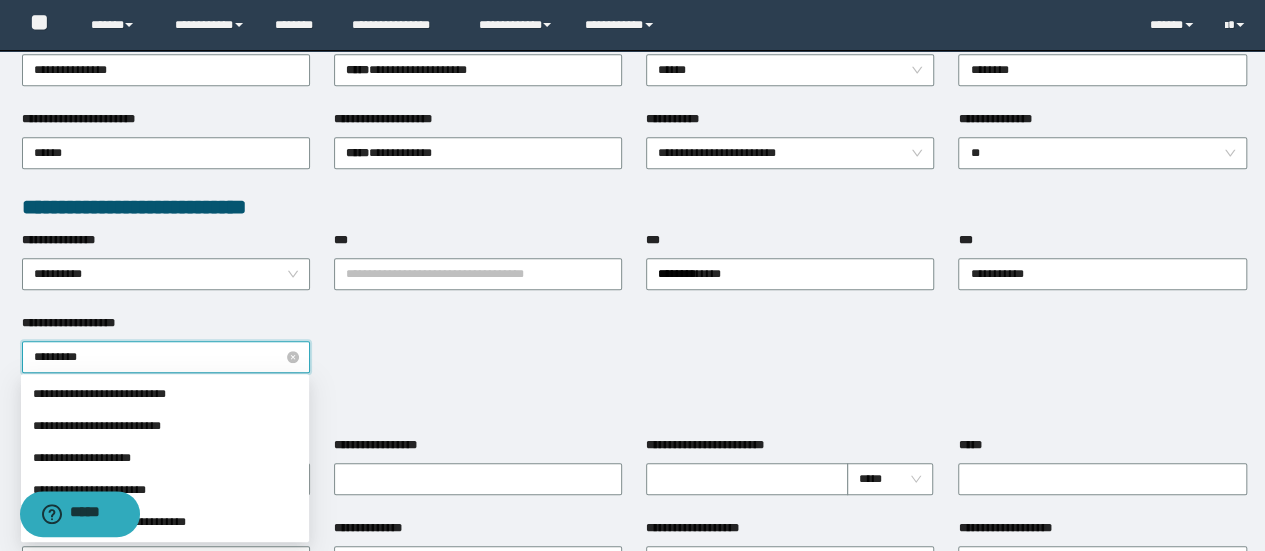 scroll, scrollTop: 500, scrollLeft: 0, axis: vertical 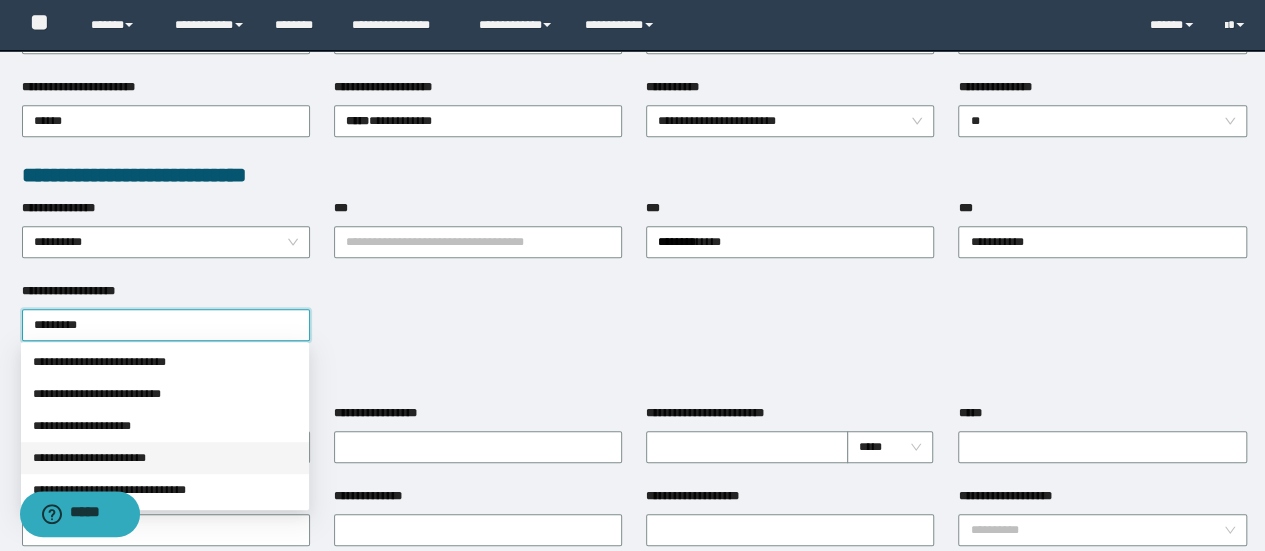 click on "**********" at bounding box center [165, 458] 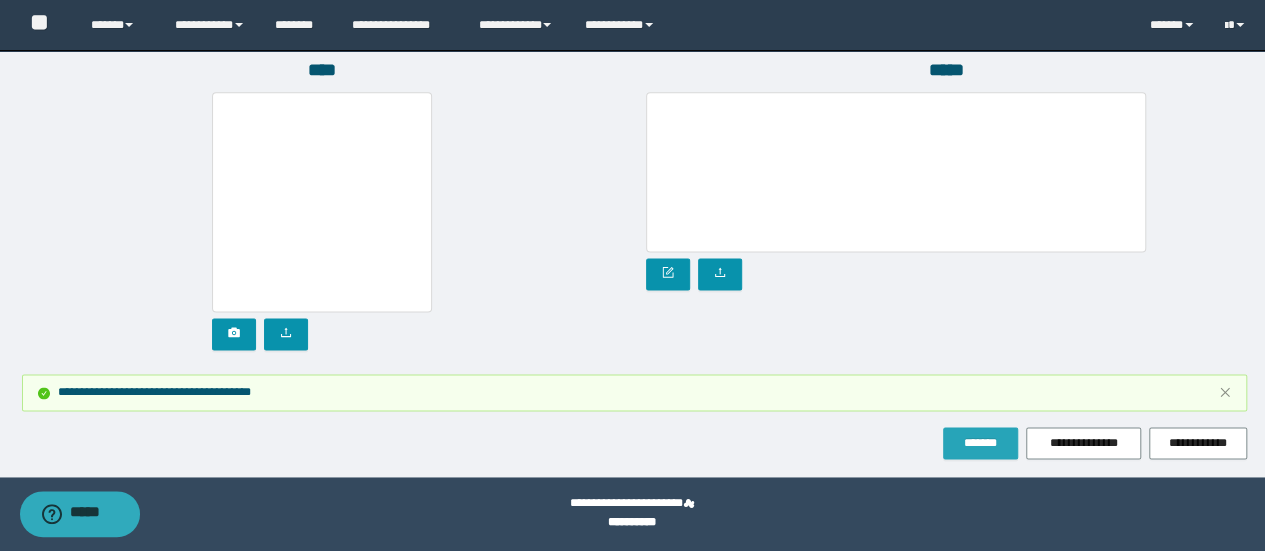 click on "*******" at bounding box center (980, 443) 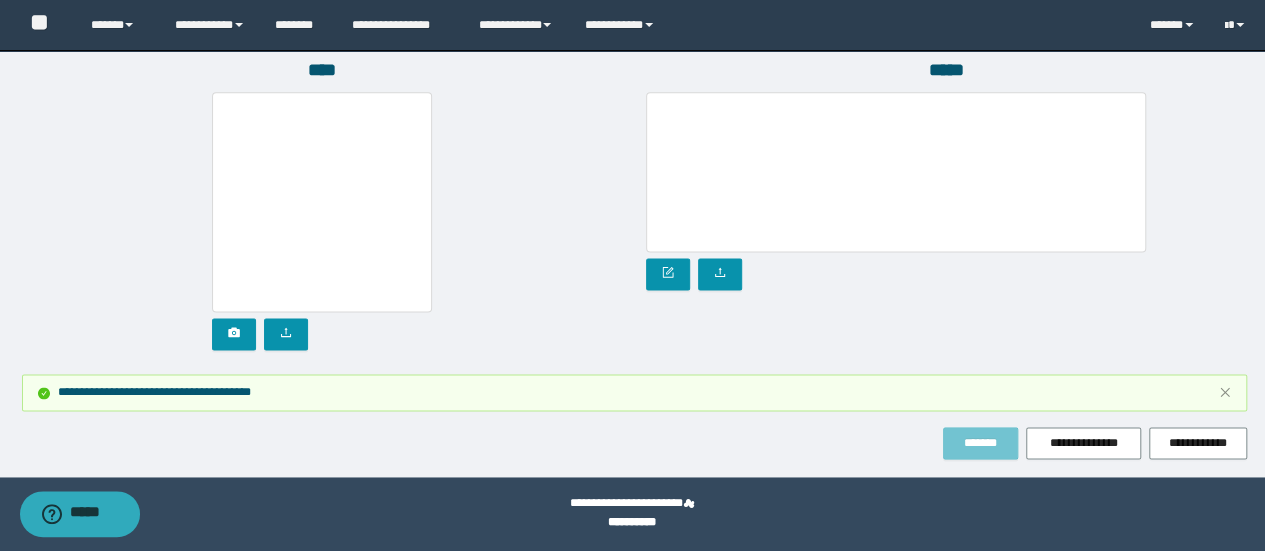 click on "*******" at bounding box center (980, 443) 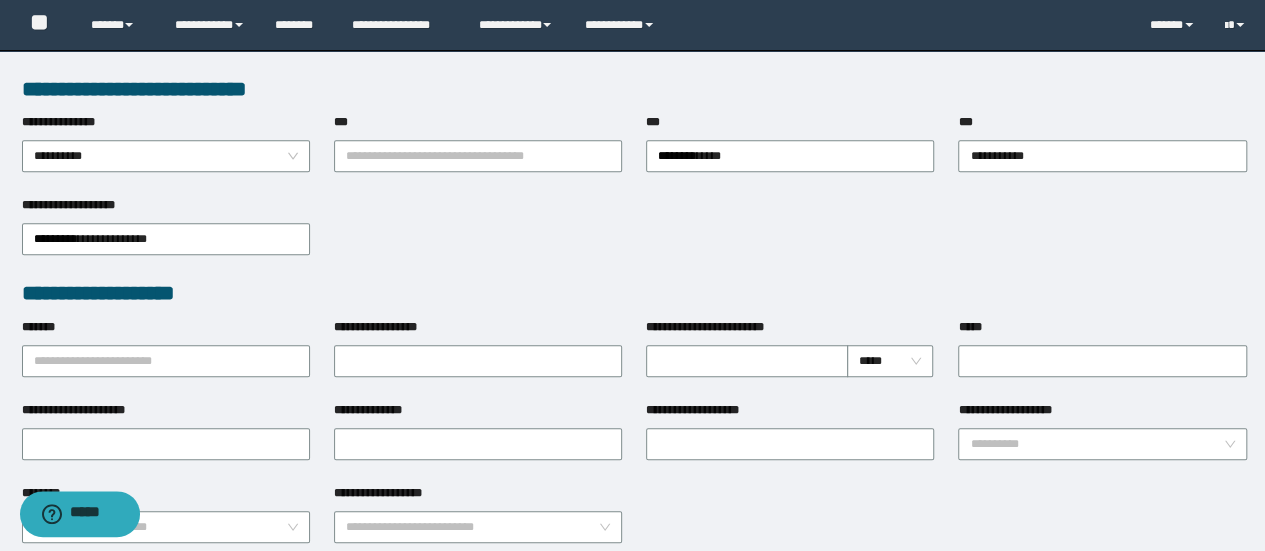 scroll, scrollTop: 555, scrollLeft: 0, axis: vertical 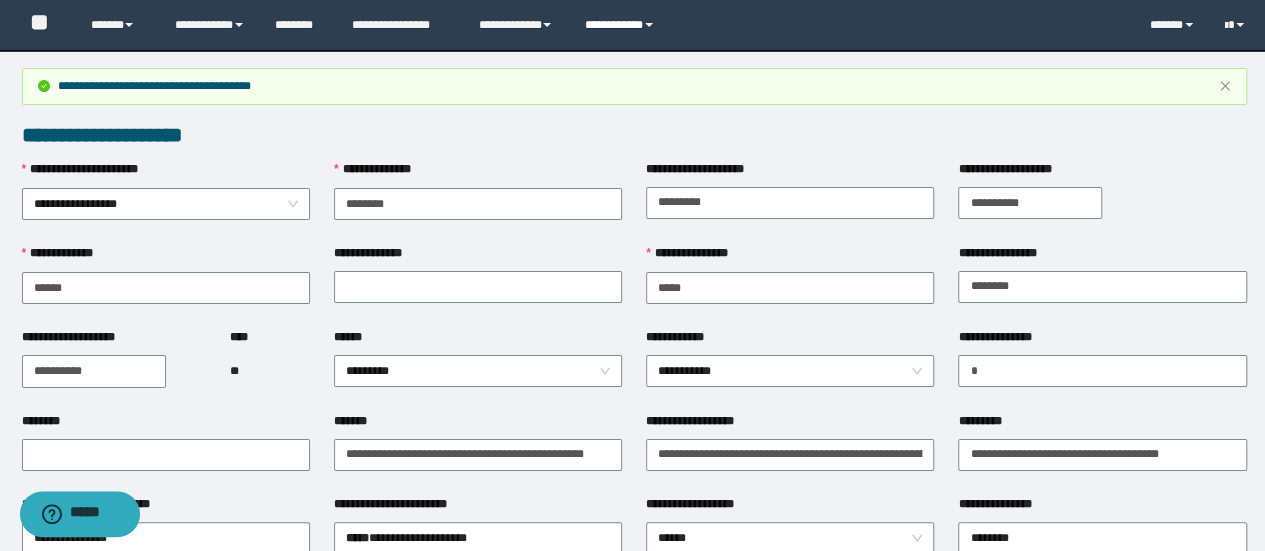 click on "**********" at bounding box center (622, 25) 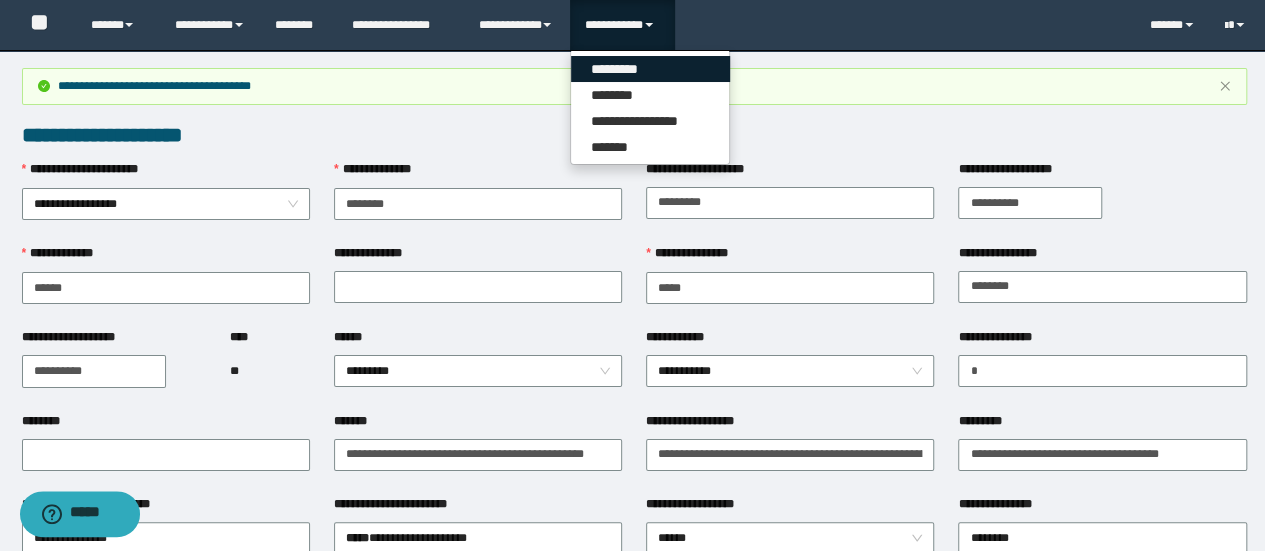 click on "*********" at bounding box center (650, 69) 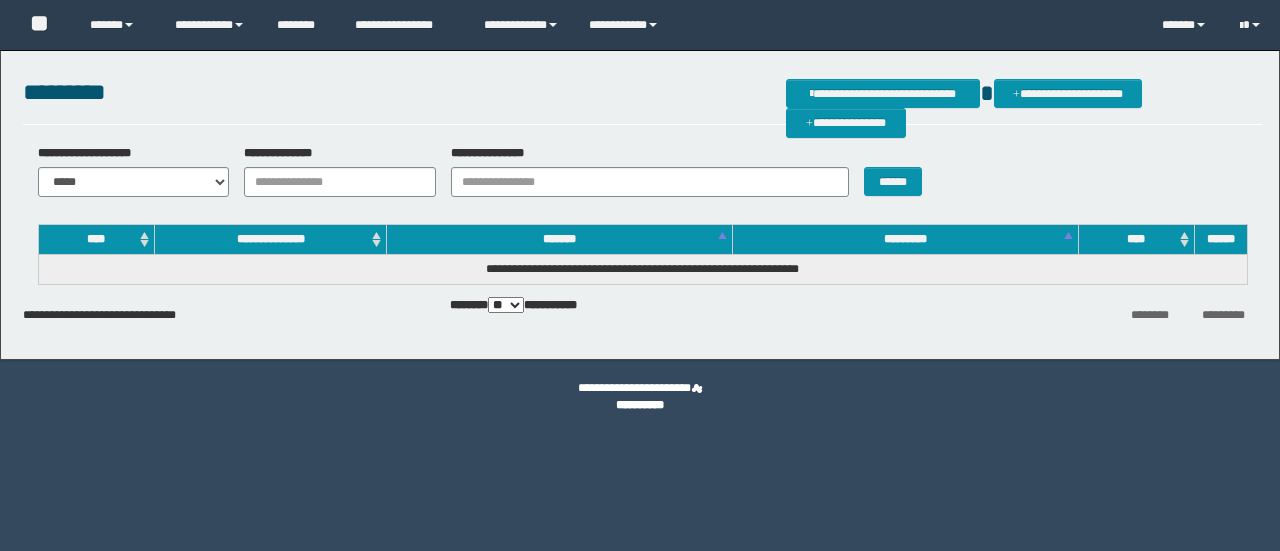 scroll, scrollTop: 0, scrollLeft: 0, axis: both 